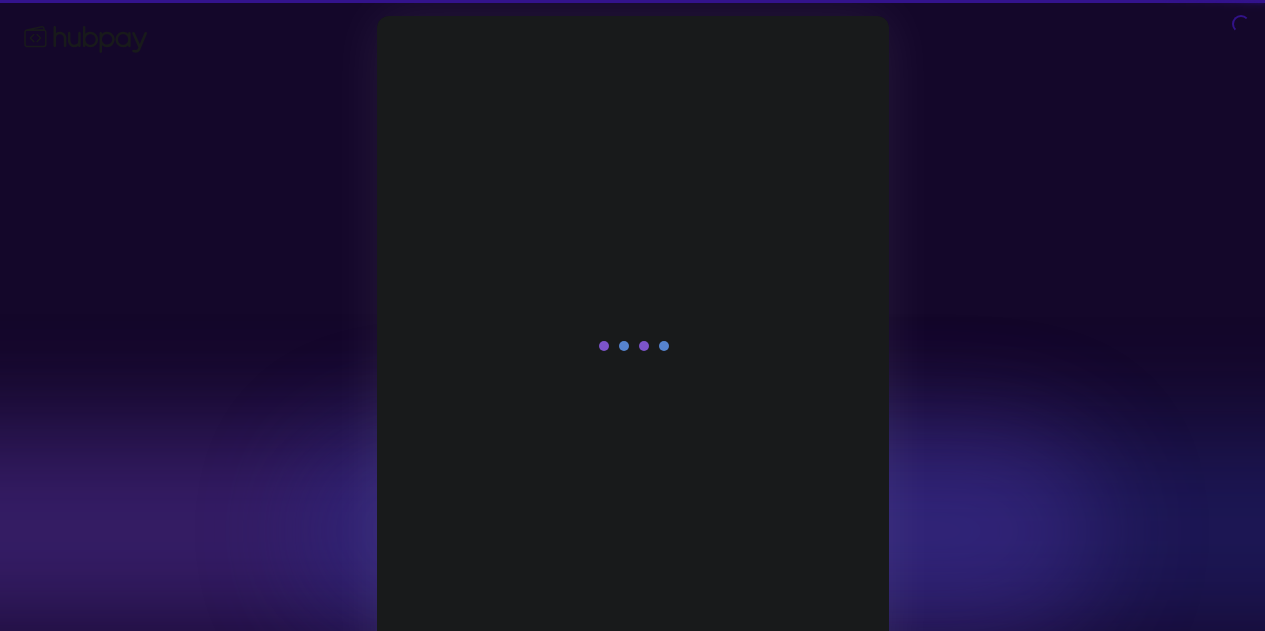scroll, scrollTop: 0, scrollLeft: 0, axis: both 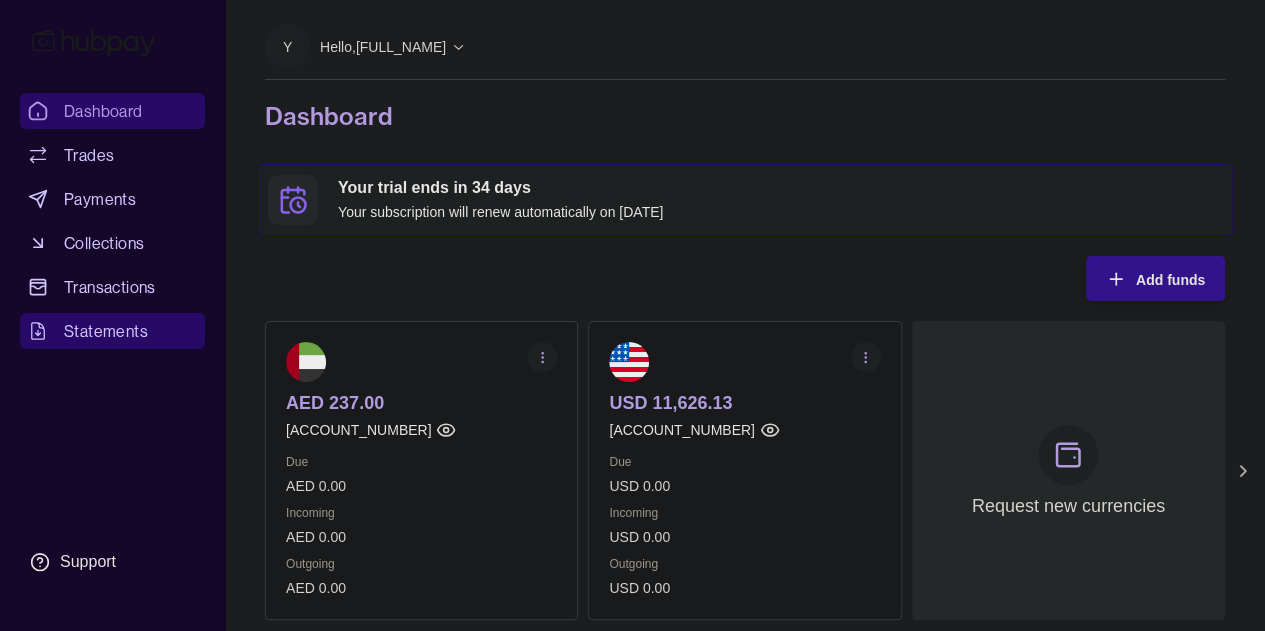 click on "Statements" at bounding box center [106, 331] 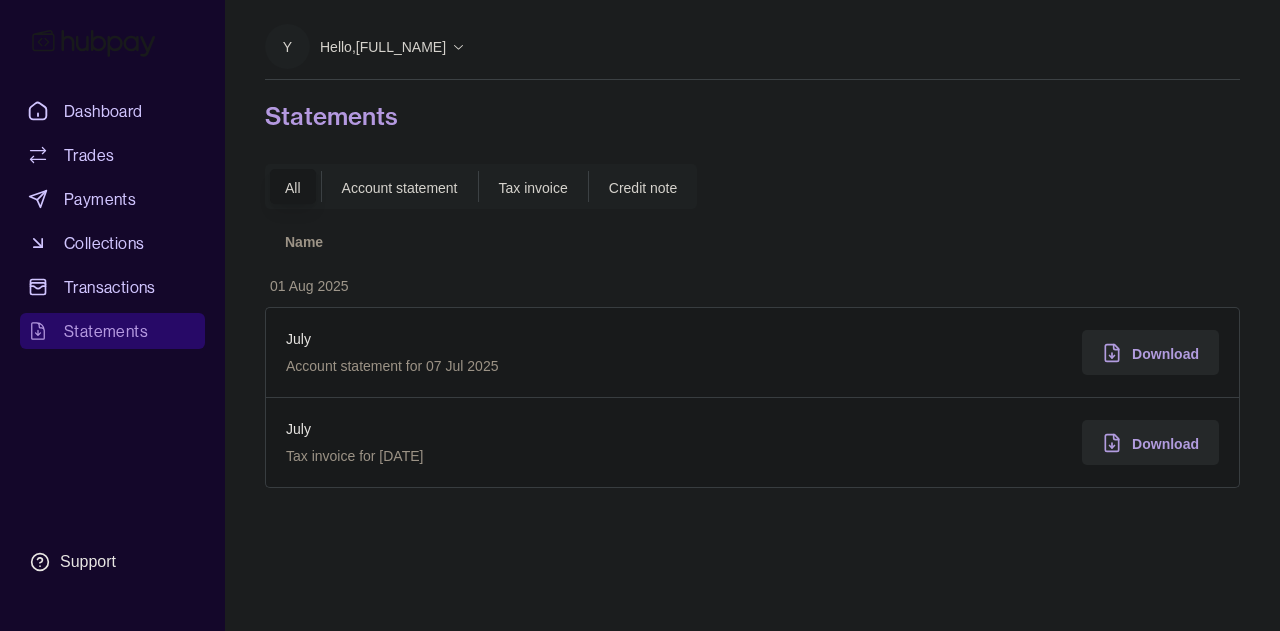 click on "Tax invoice" at bounding box center (533, 188) 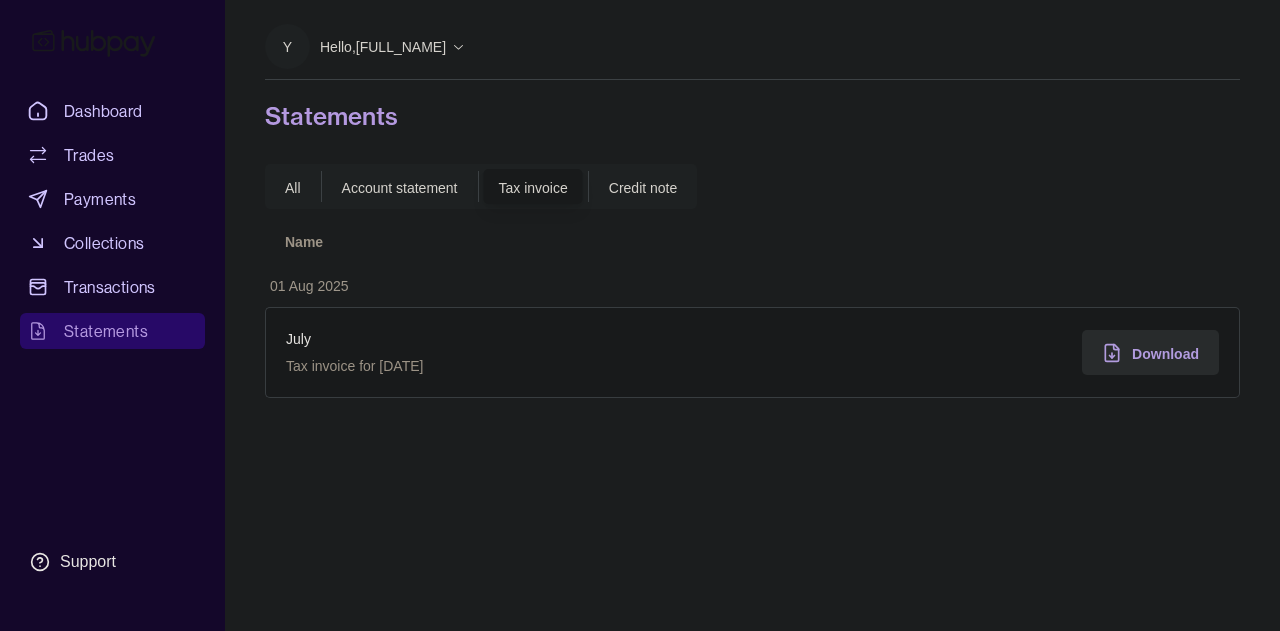 click on "Download" at bounding box center (1165, 354) 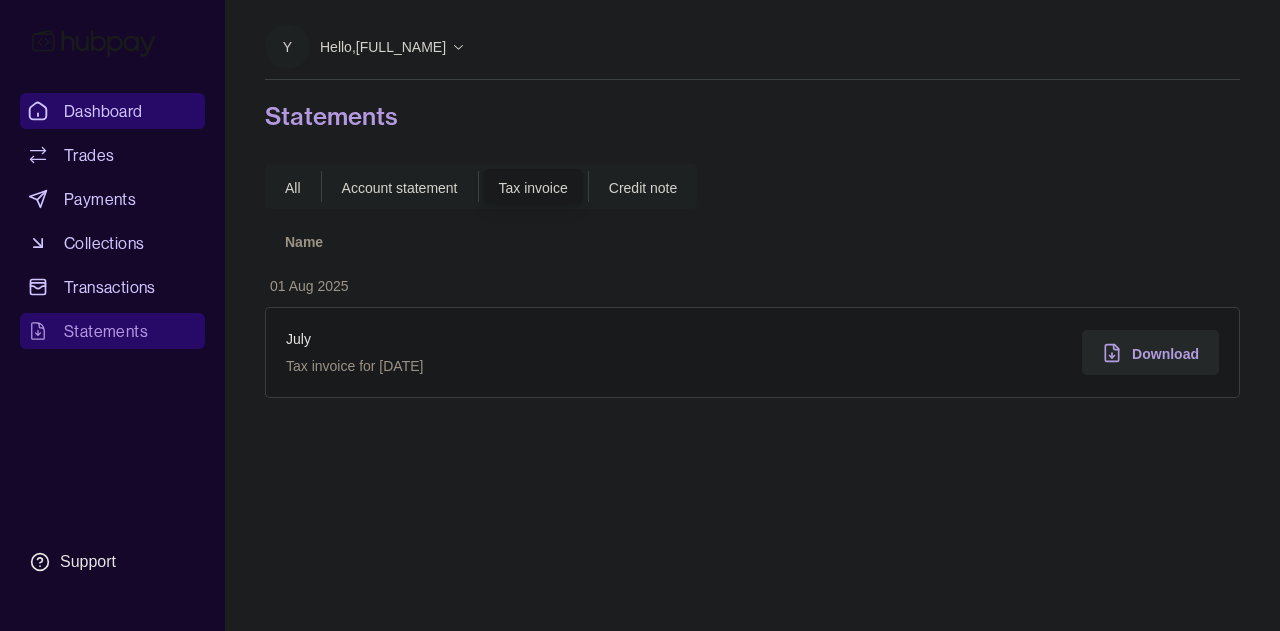 click on "Dashboard" at bounding box center [103, 111] 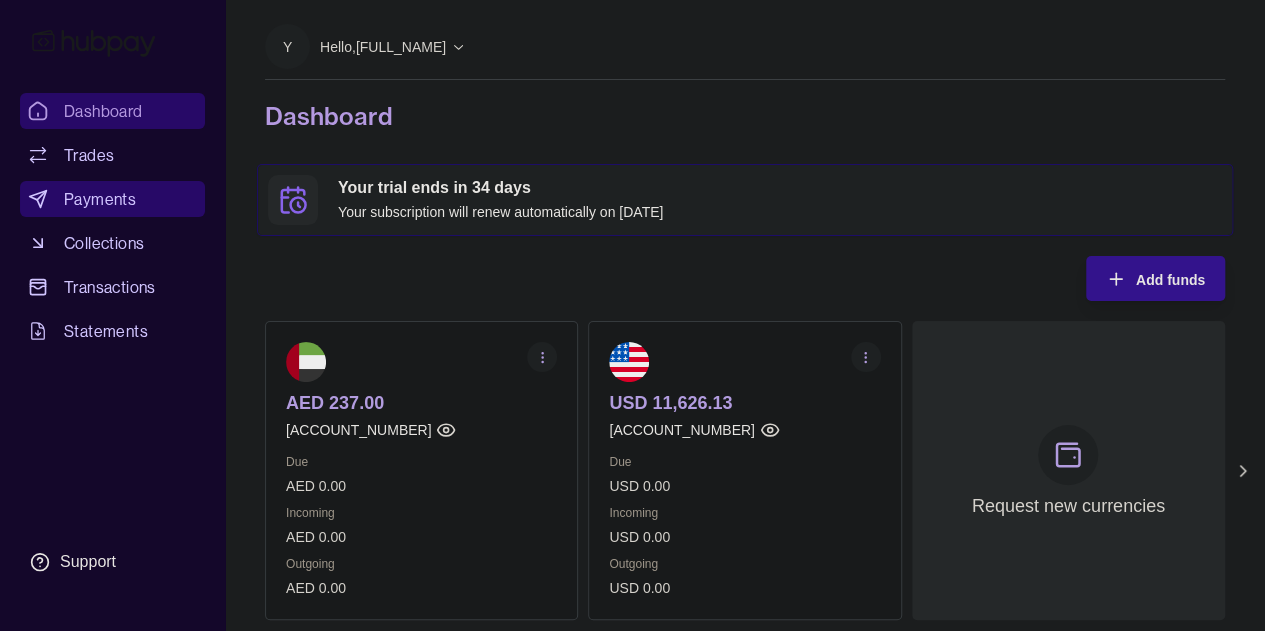 click on "Payments" at bounding box center [100, 199] 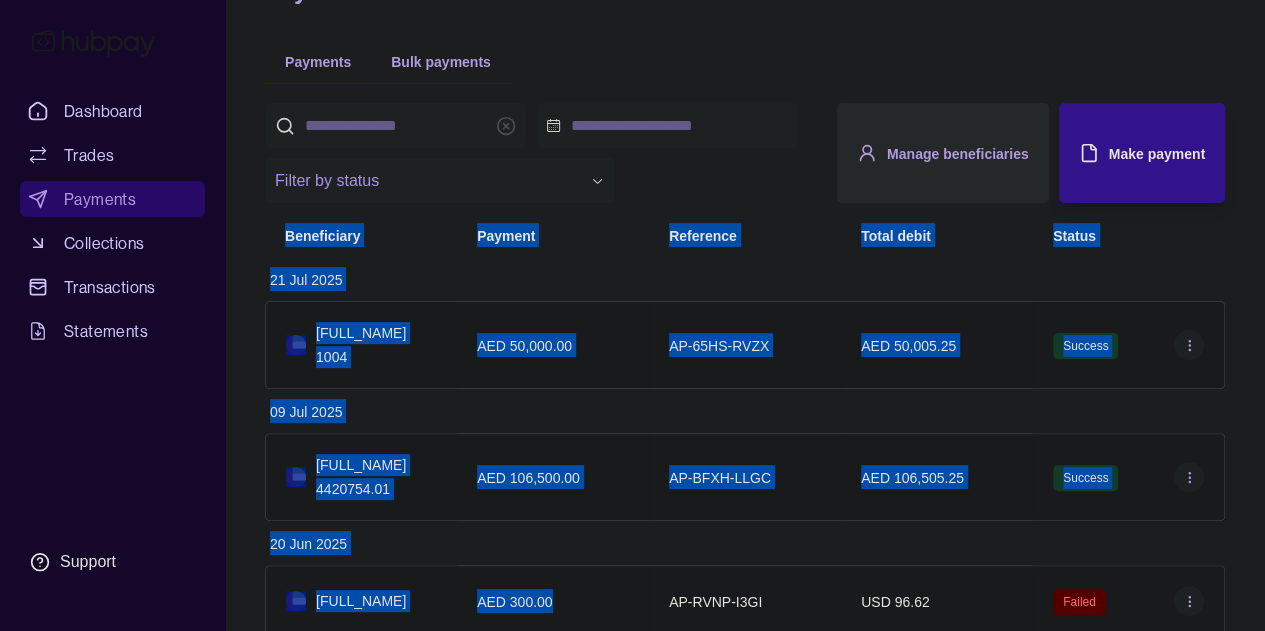 scroll, scrollTop: 287, scrollLeft: 0, axis: vertical 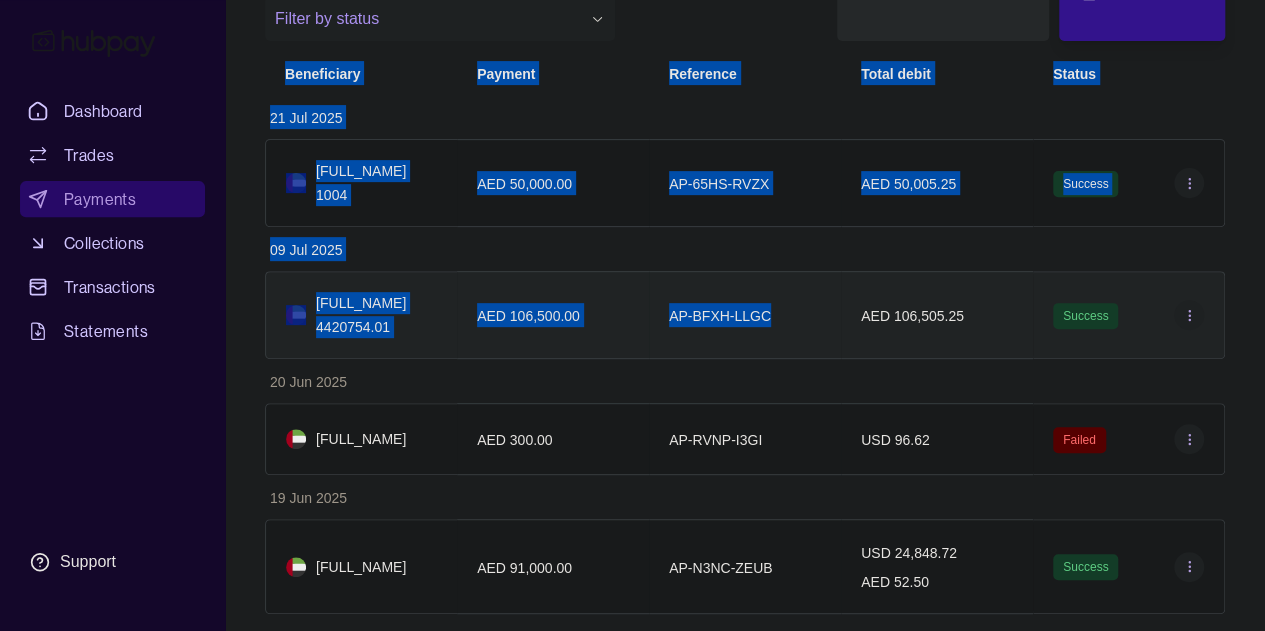 drag, startPoint x: 272, startPoint y: 367, endPoint x: 804, endPoint y: 295, distance: 536.8501 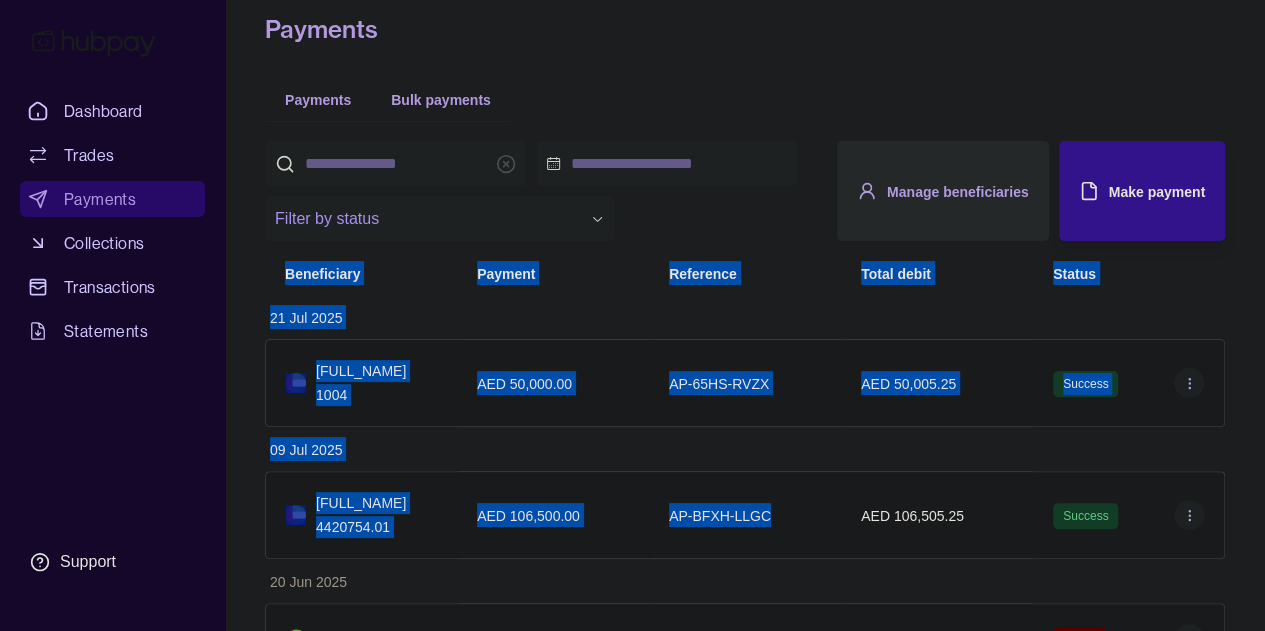 scroll, scrollTop: 0, scrollLeft: 0, axis: both 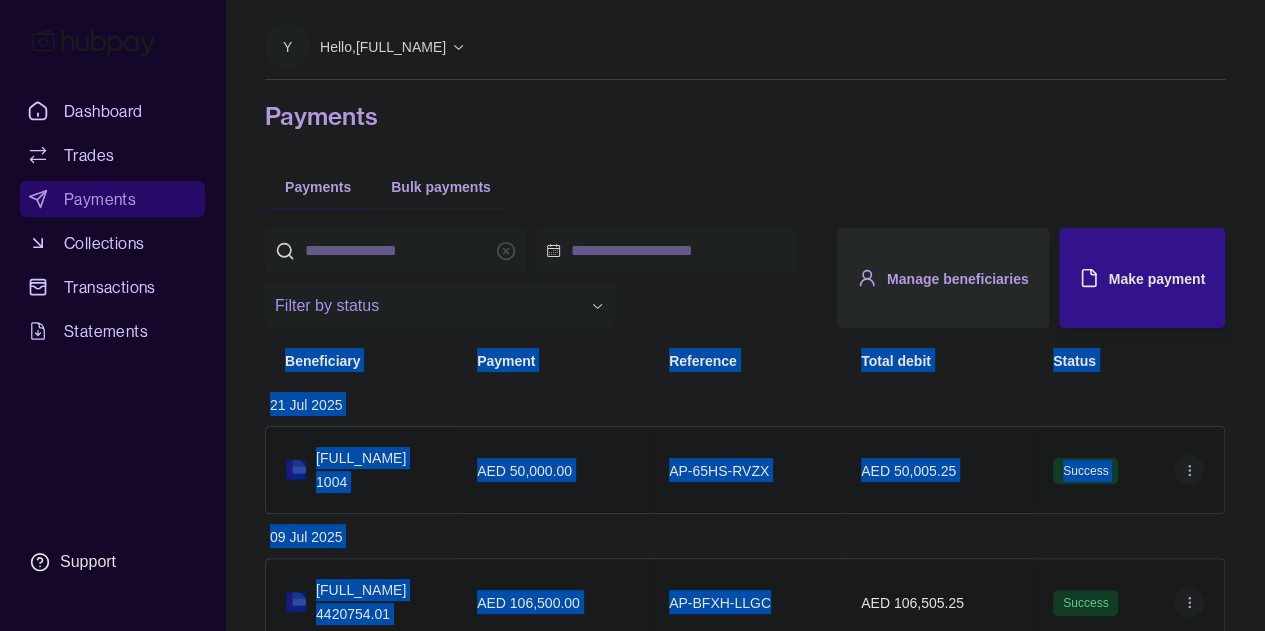 click on "Beneficiary Payment Reference Total debit Status [DATE] [FULL_NAME] 1004 AED 50,000.00 AP-65HS-RVZX AED 50,005.25 Success 09 Jul 2025 [FULL_NAME] 4420754.01 AED 106,500.00 AP-BFXH-LLGC AED 106,505.25 Success 20 Jun 2025 [FULL_NAME] AED 300.00 AP-RVNP-I3GI USD 96.62 Failed 19 Jun 2025 [FULL_NAME] AED 91,000.00 AP-N3NC-ZEUB USD 24,848.72 AED 52.50 Success" at bounding box center (745, 619) 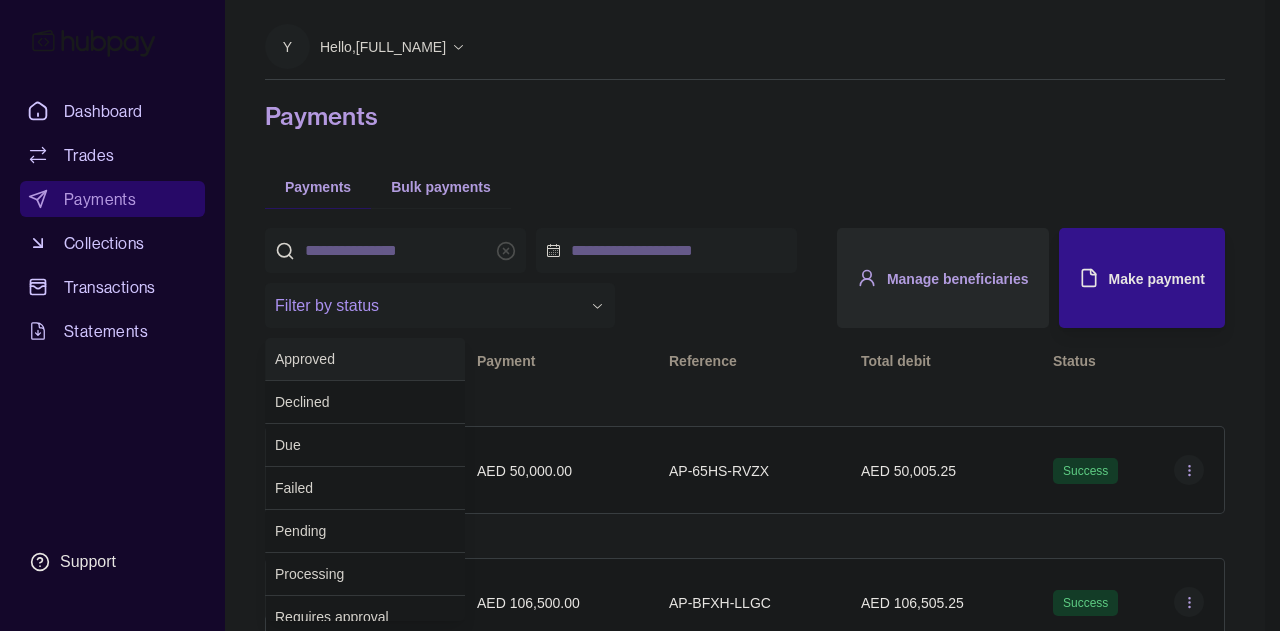 click on "**********" at bounding box center [640, 460] 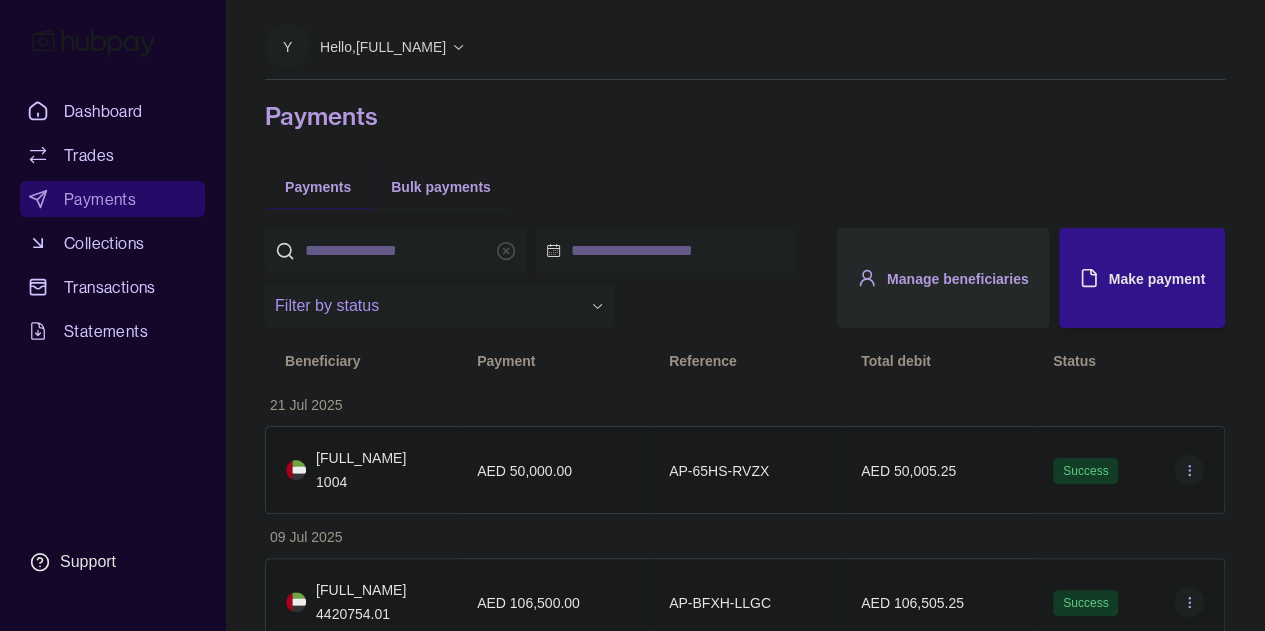 click on "**********" at bounding box center (632, 460) 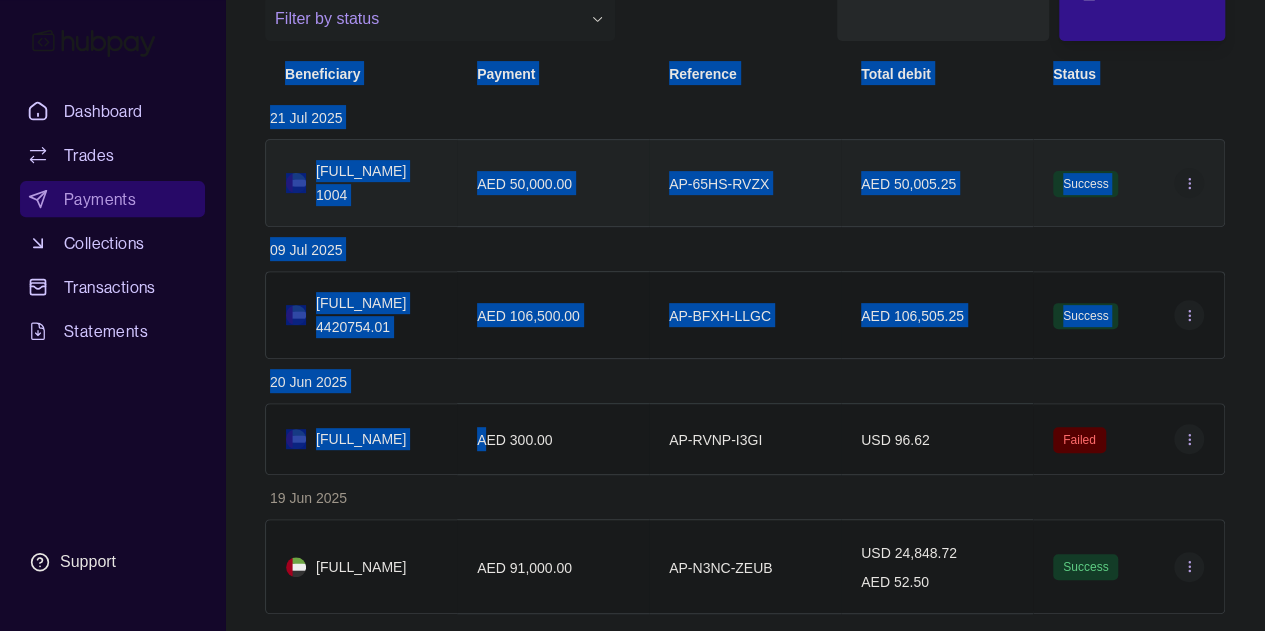scroll, scrollTop: 0, scrollLeft: 0, axis: both 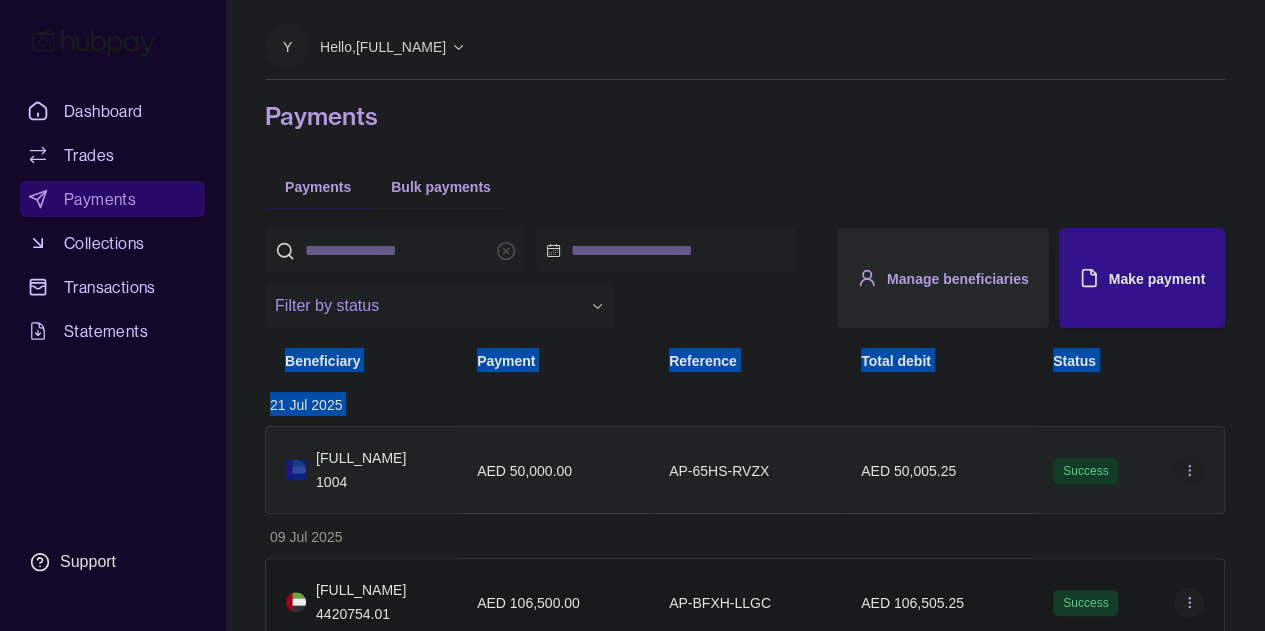 drag, startPoint x: 1152, startPoint y: 602, endPoint x: 289, endPoint y: 445, distance: 877.16473 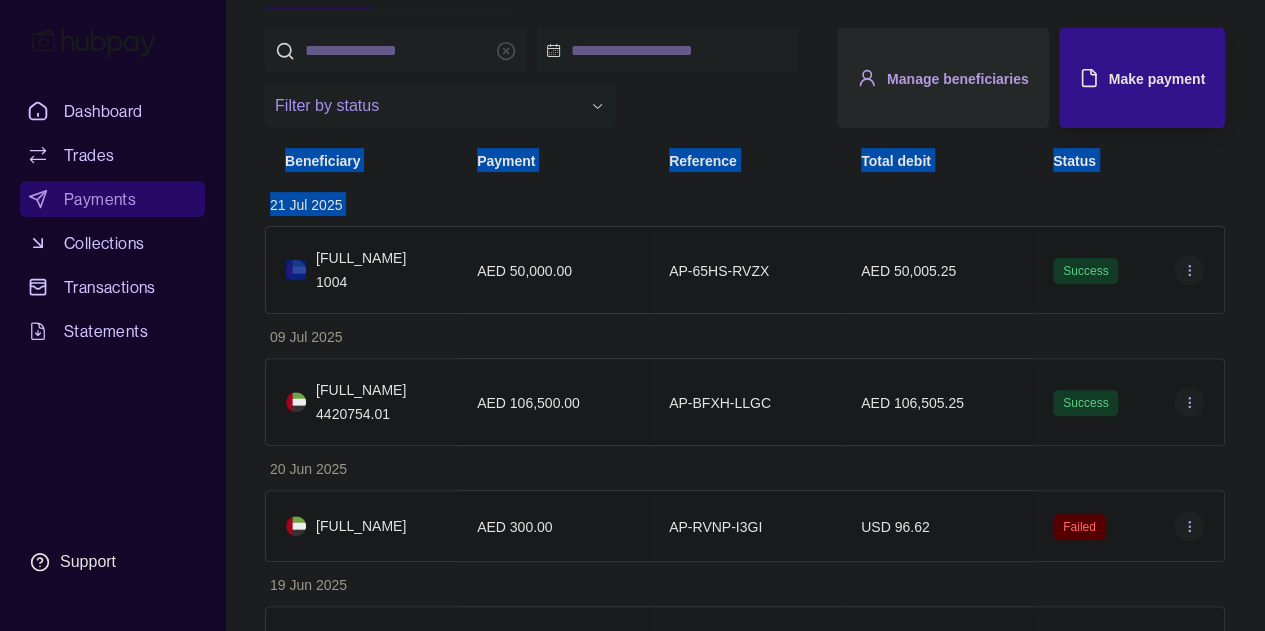 scroll, scrollTop: 287, scrollLeft: 0, axis: vertical 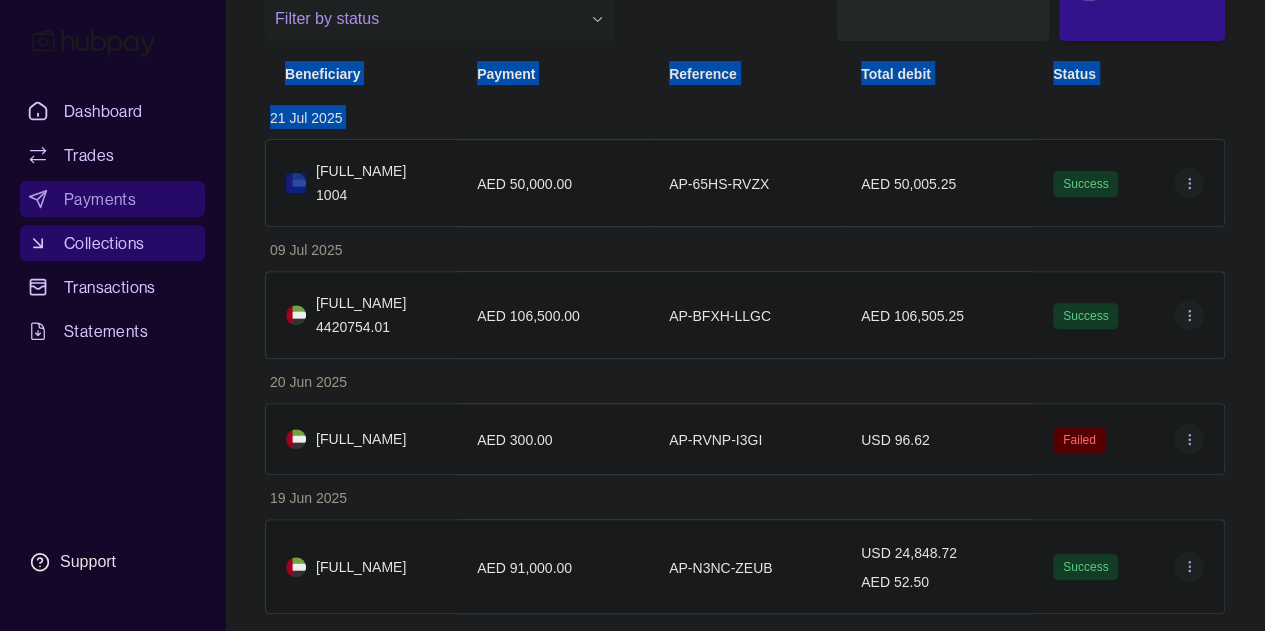 click on "Collections" at bounding box center (104, 243) 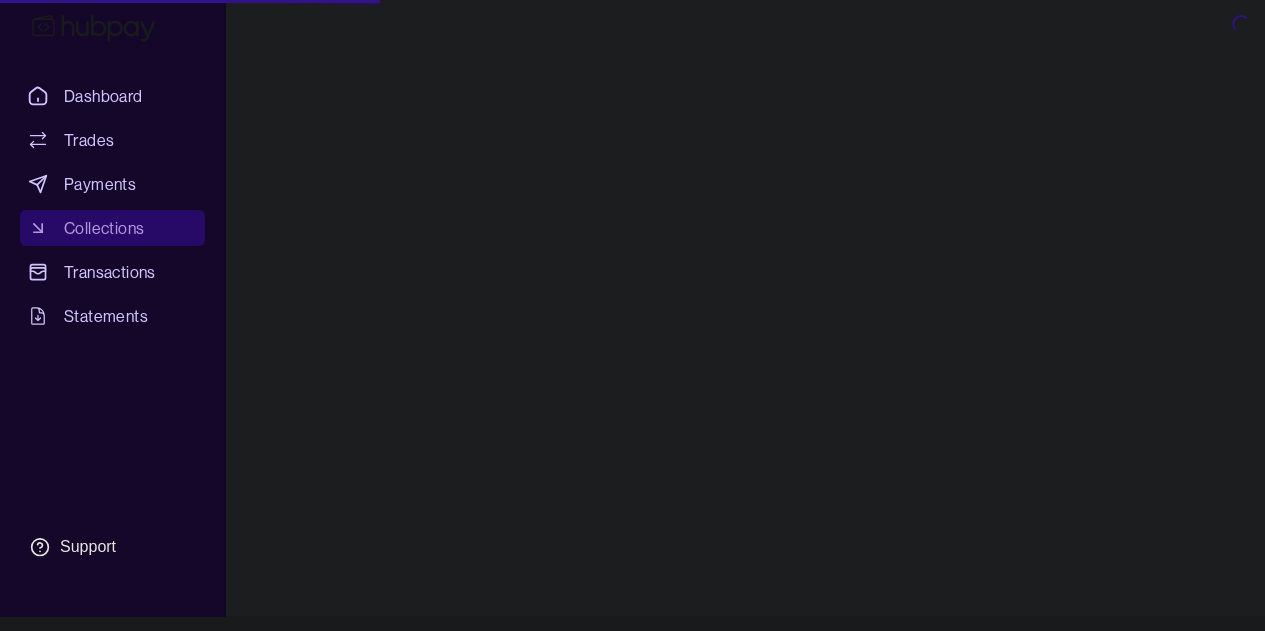 scroll, scrollTop: 0, scrollLeft: 0, axis: both 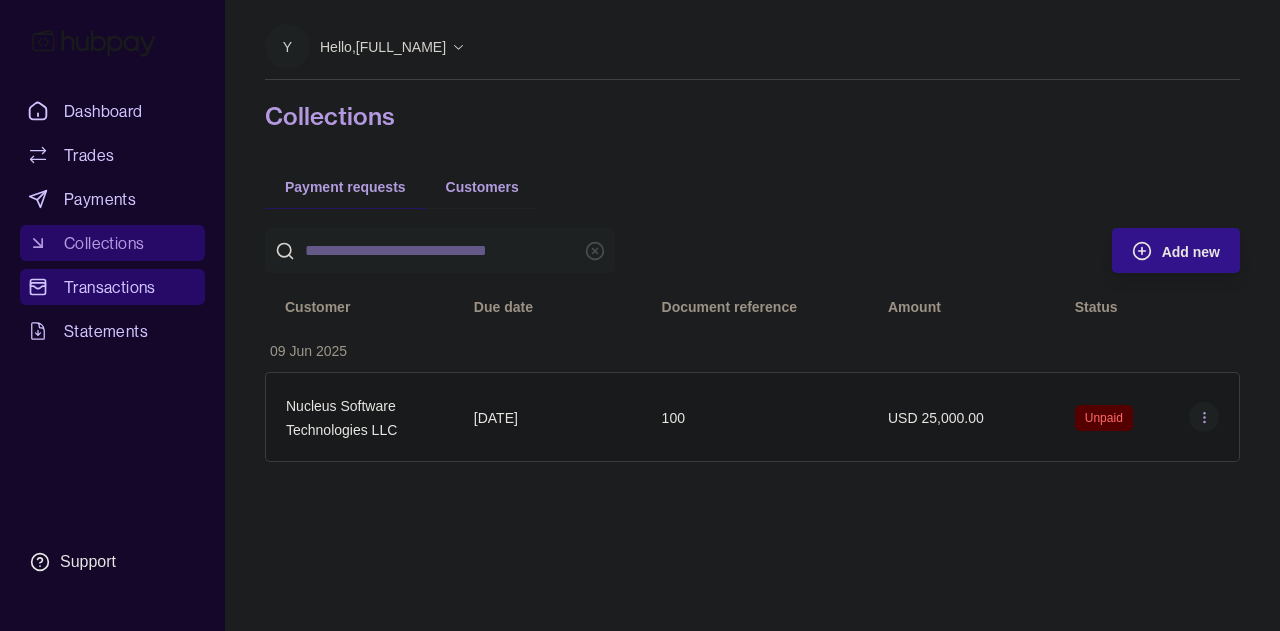 click on "Transactions" at bounding box center [110, 287] 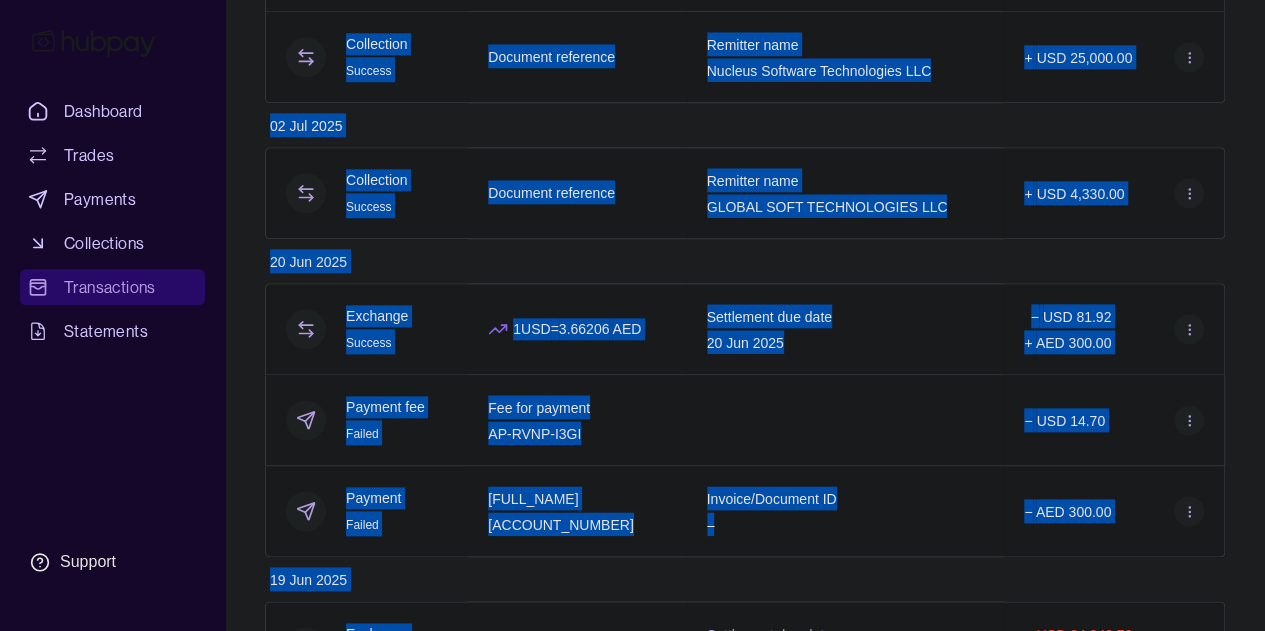 scroll, scrollTop: 1436, scrollLeft: 0, axis: vertical 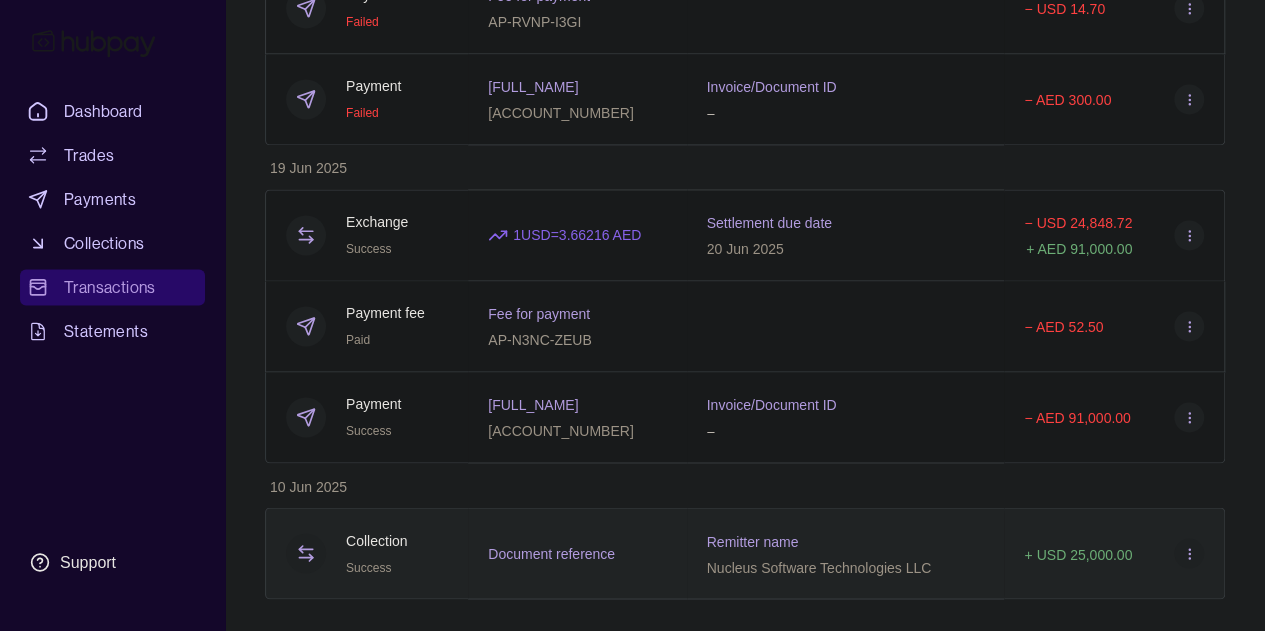 drag, startPoint x: 255, startPoint y: 269, endPoint x: 1193, endPoint y: 565, distance: 983.59546 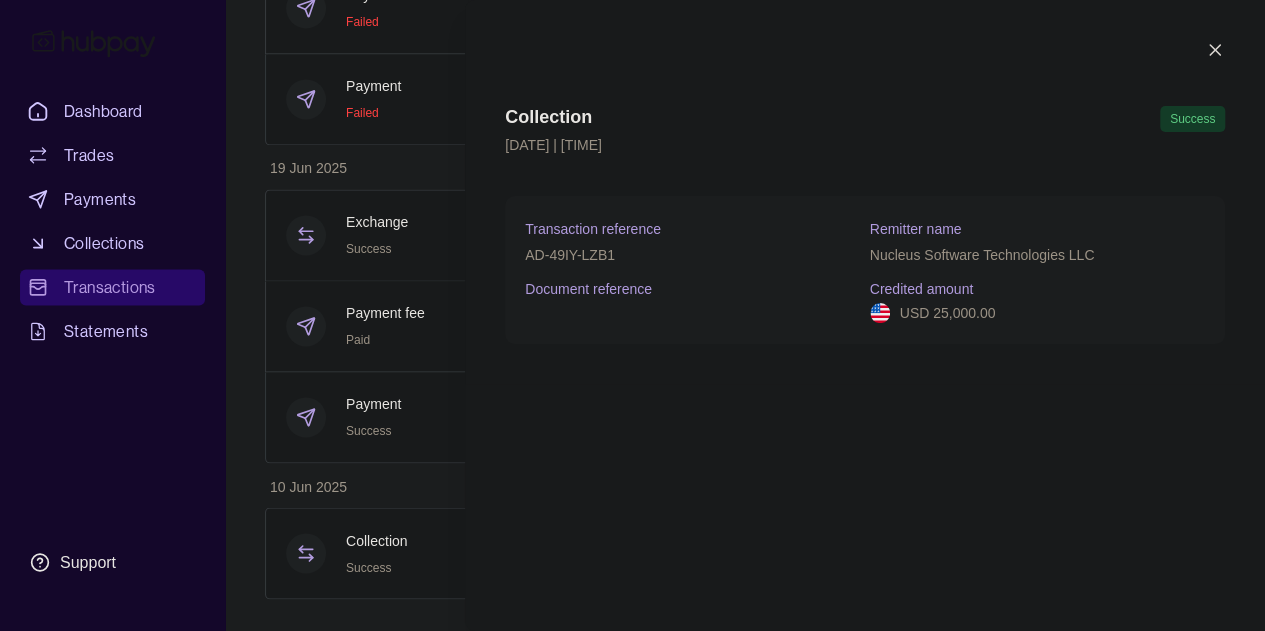 click 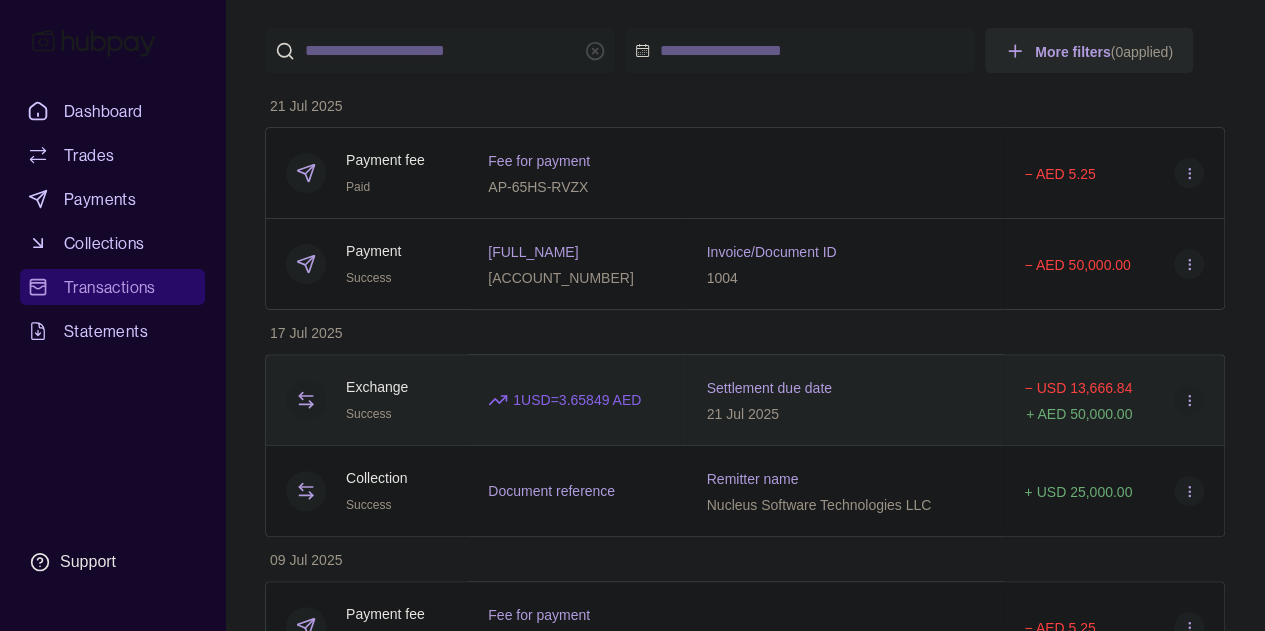 scroll, scrollTop: 0, scrollLeft: 0, axis: both 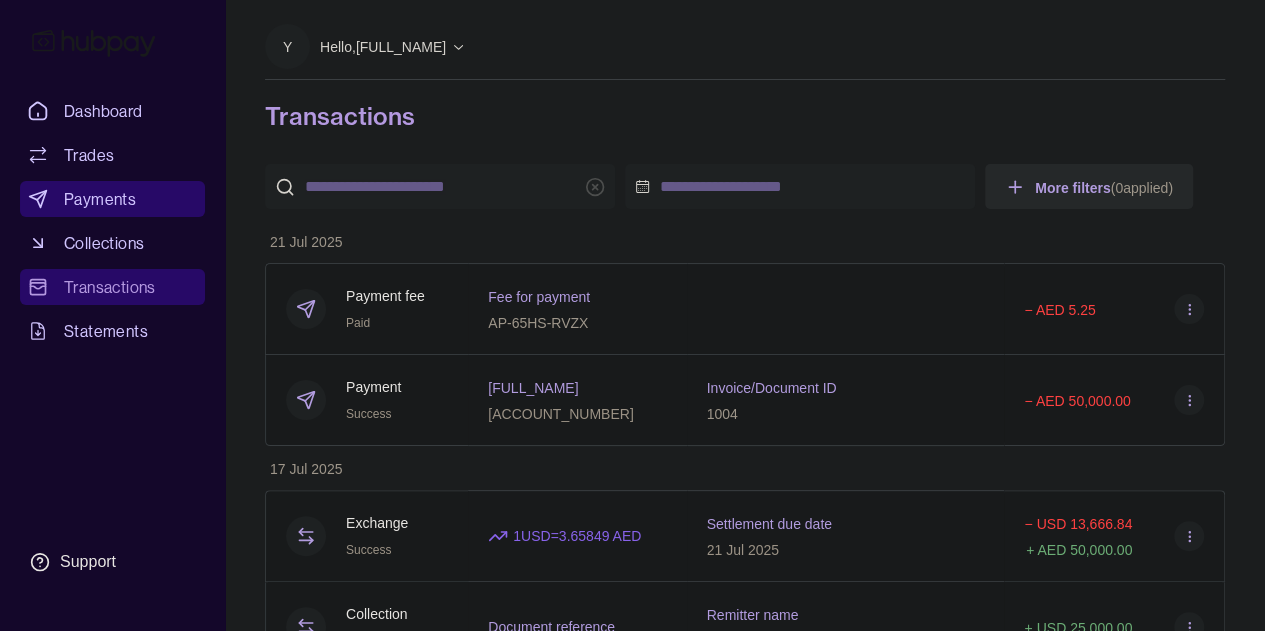 click on "Payments" at bounding box center (100, 199) 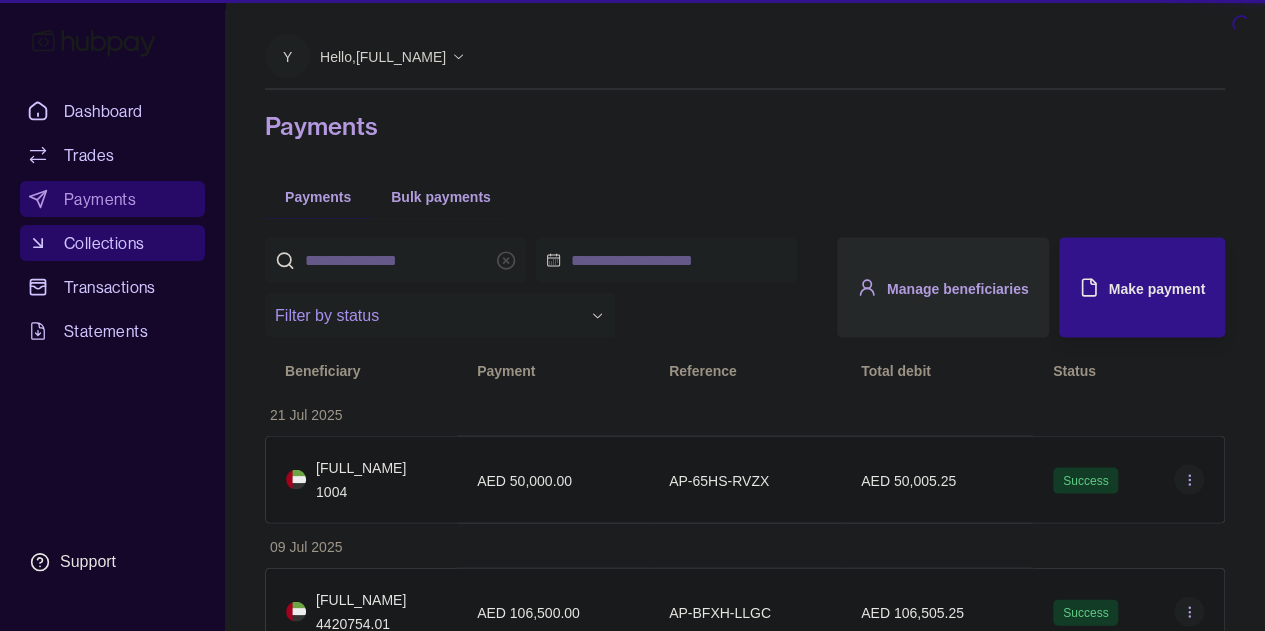 click on "Collections" at bounding box center [104, 243] 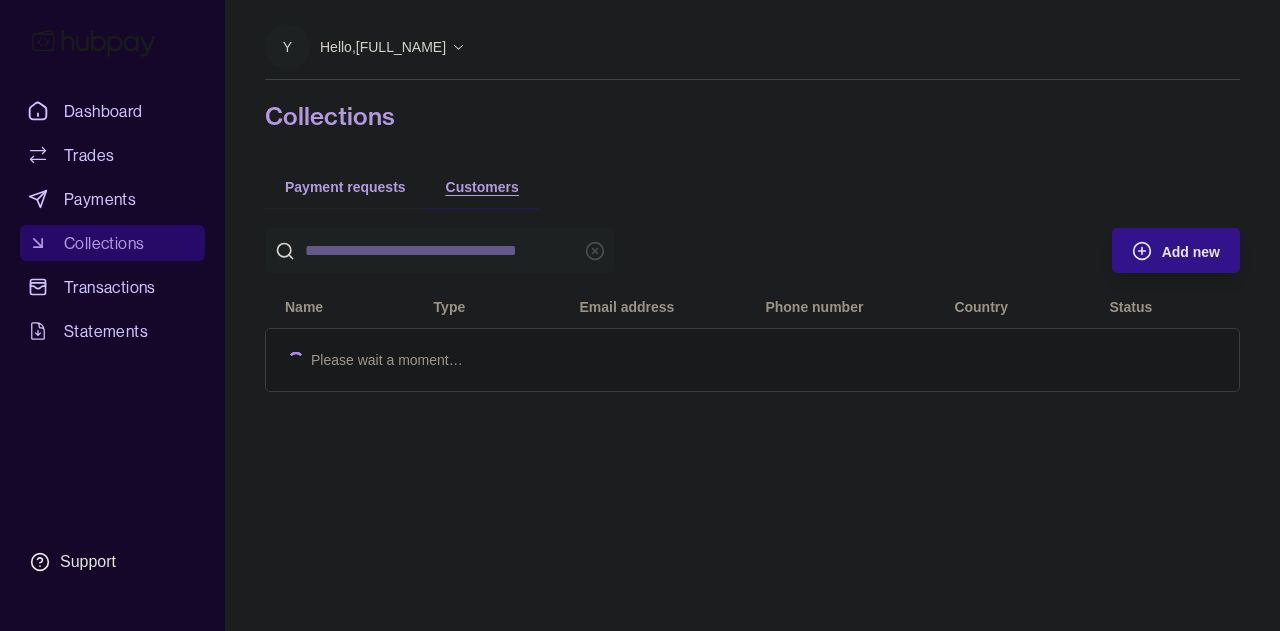 click on "Customers" at bounding box center (482, 187) 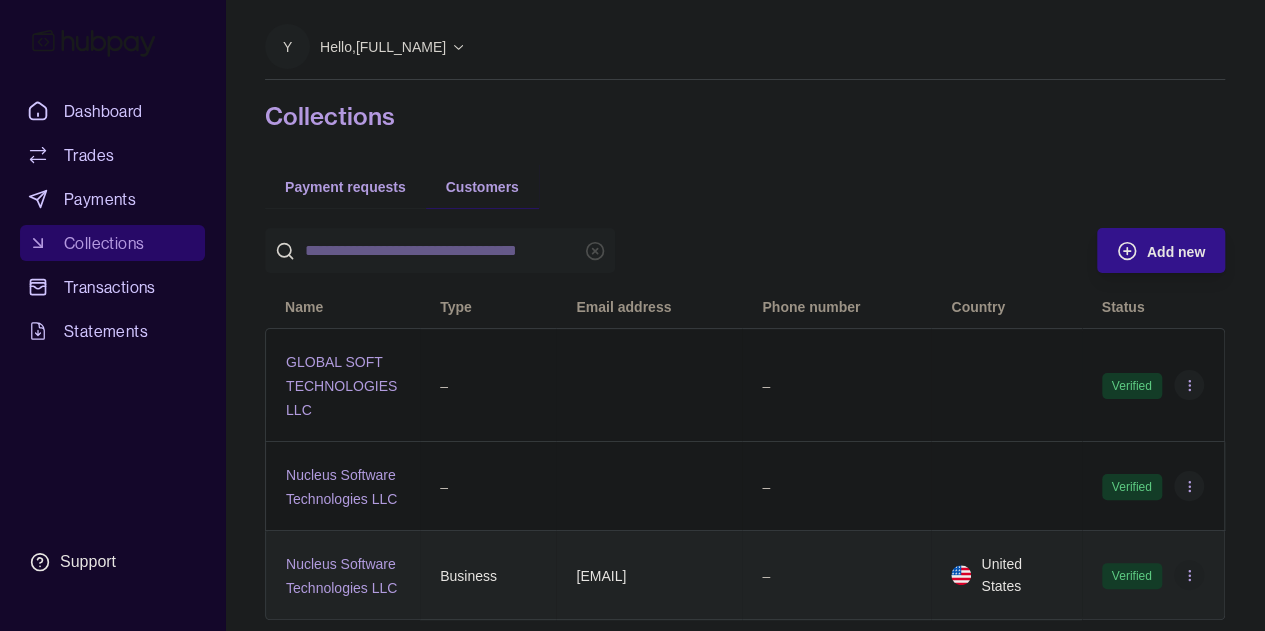click on "Nucleus Software Technologies LLC" at bounding box center [342, 575] 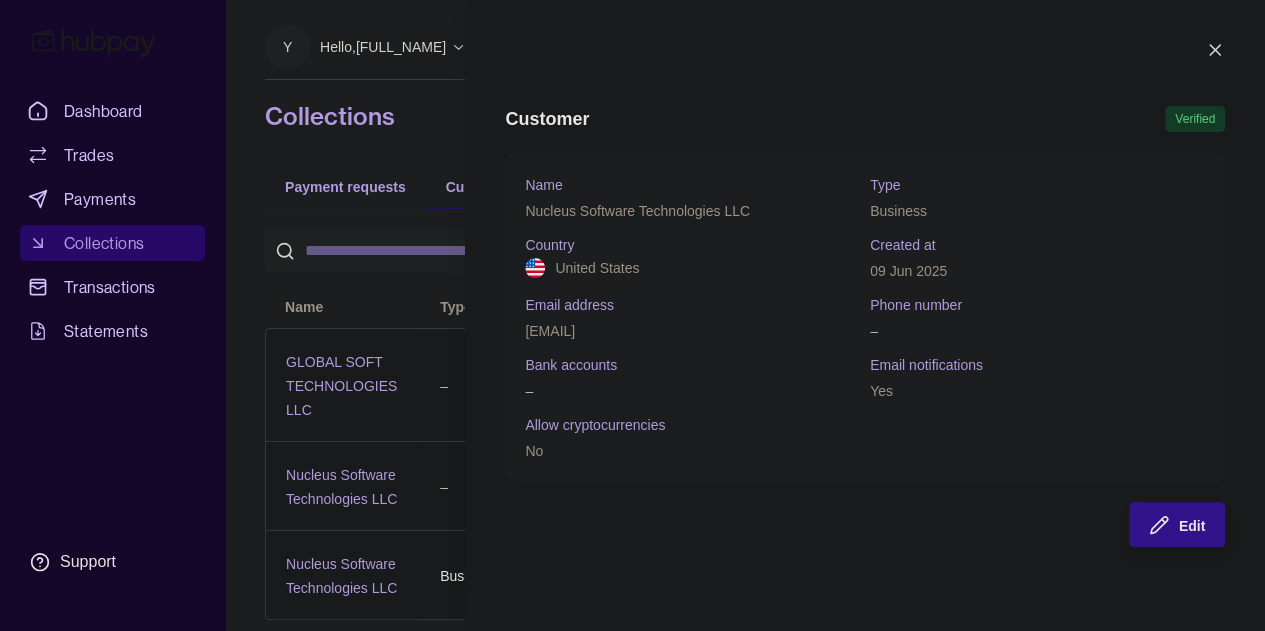 click 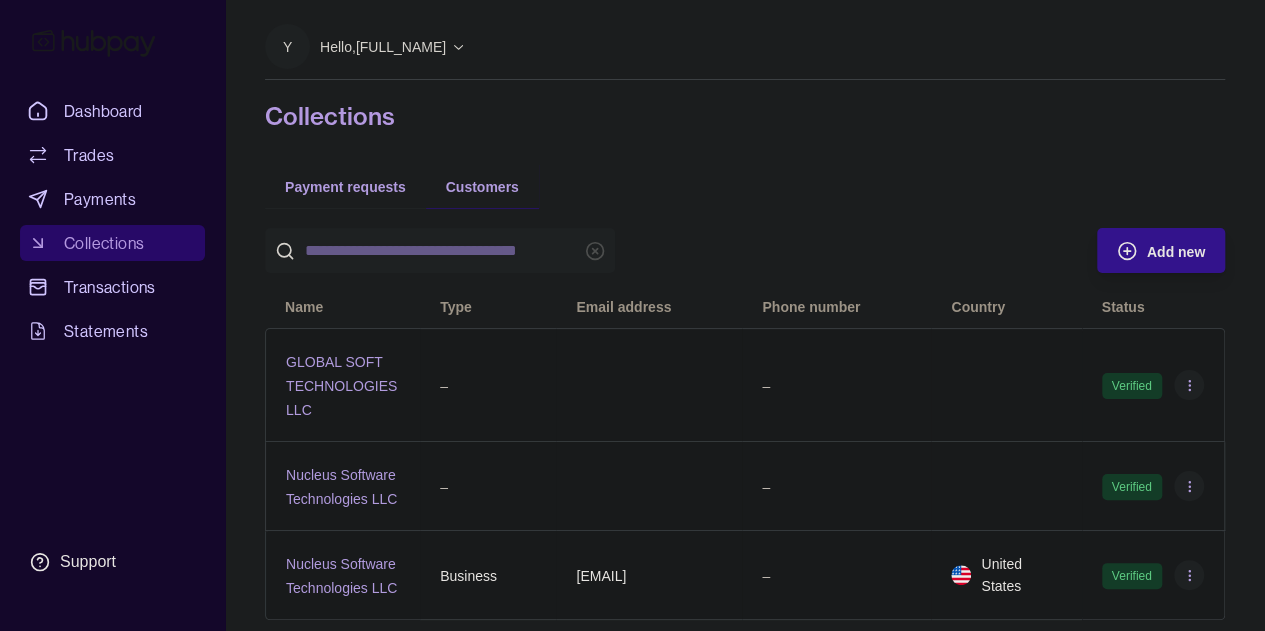 click on "Collections" at bounding box center (104, 243) 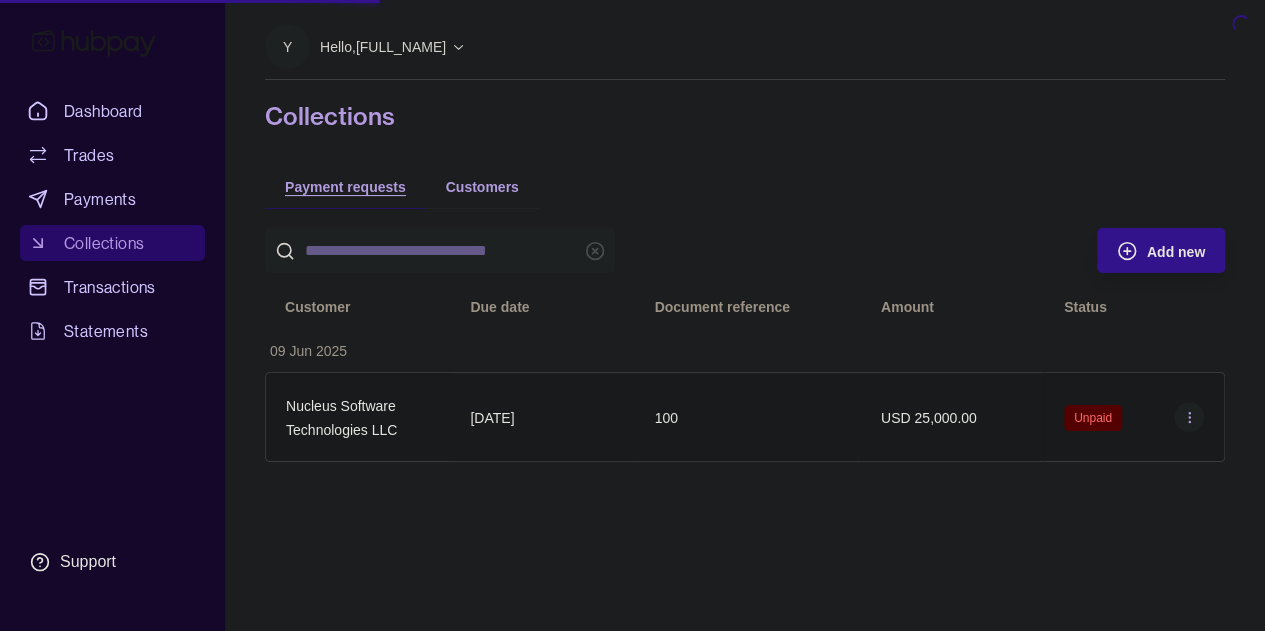 drag, startPoint x: 317, startPoint y: 182, endPoint x: 349, endPoint y: 183, distance: 32.01562 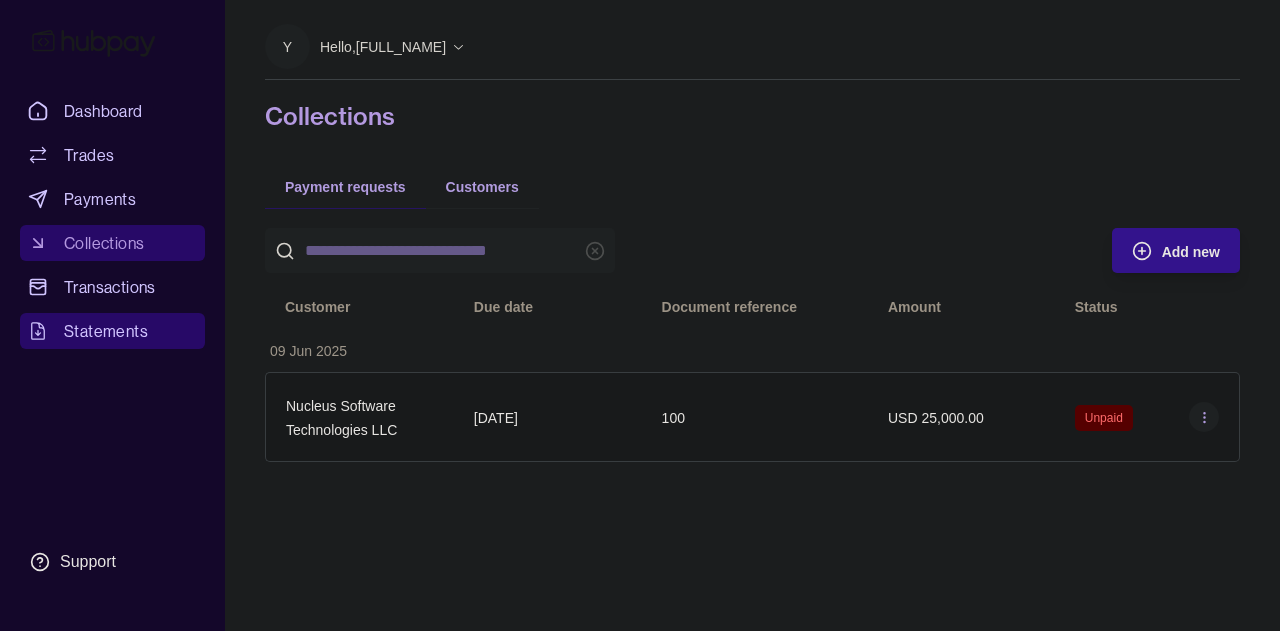 click on "Statements" at bounding box center [106, 331] 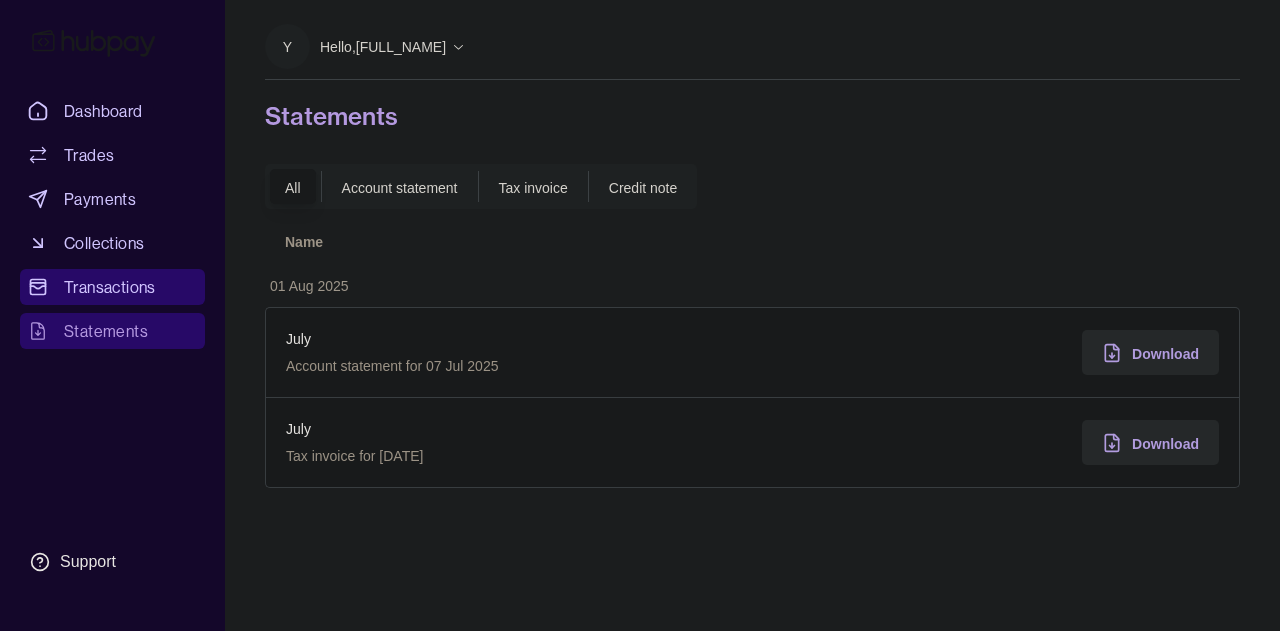 click on "Transactions" at bounding box center [110, 287] 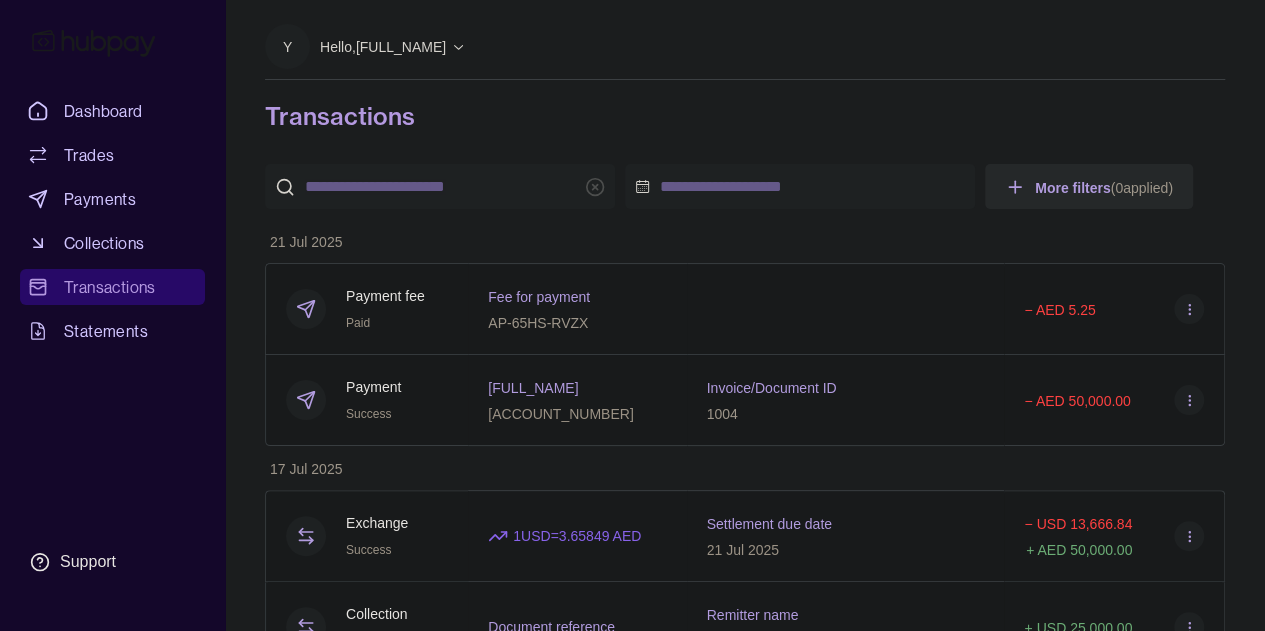 click on "Dashboard Trades Payments Collections Transactions Statements Support Y Hello,  [FULL_NAME] STE Consulting Services FZE LLC Account Terms and conditions Privacy policy Sign out Transactions More filters  ( 0  applied) Details Amount [DATE] Payment fee Paid Fee for payment AP-65HS-RVZX −   AED 5.25 Payment Success [FULL_NAME] AE090330000019101722568 Invoice/Document ID 1004 −   AED 50,000.00 [DATE] Exchange Success 1  USD  =  3.65849   AED Settlement due date [DATE] −   USD 13,666.84 +   AED 50,000.00 Collection Success Document reference Remitter name Nucleus Software Technologies LLC +   USD 25,000.00 09 Jul 2025 Payment fee Paid Fee for payment AP-BFXH-LLGC −   AED 5.25 Payment Success [FULL_NAME] AE090330000019101722568 Invoice/Document ID 4420754.01 −   AED 106,500.00 07 Jul 2025 Exchange Success 1  USD  =  3.65899   AED Settlement due date 09 Jul 2025 −   USD 29,106.39 +   AED 106,500.00 Collection Success Document reference Remitter name +   02 Jul 2025" at bounding box center [632, 1037] 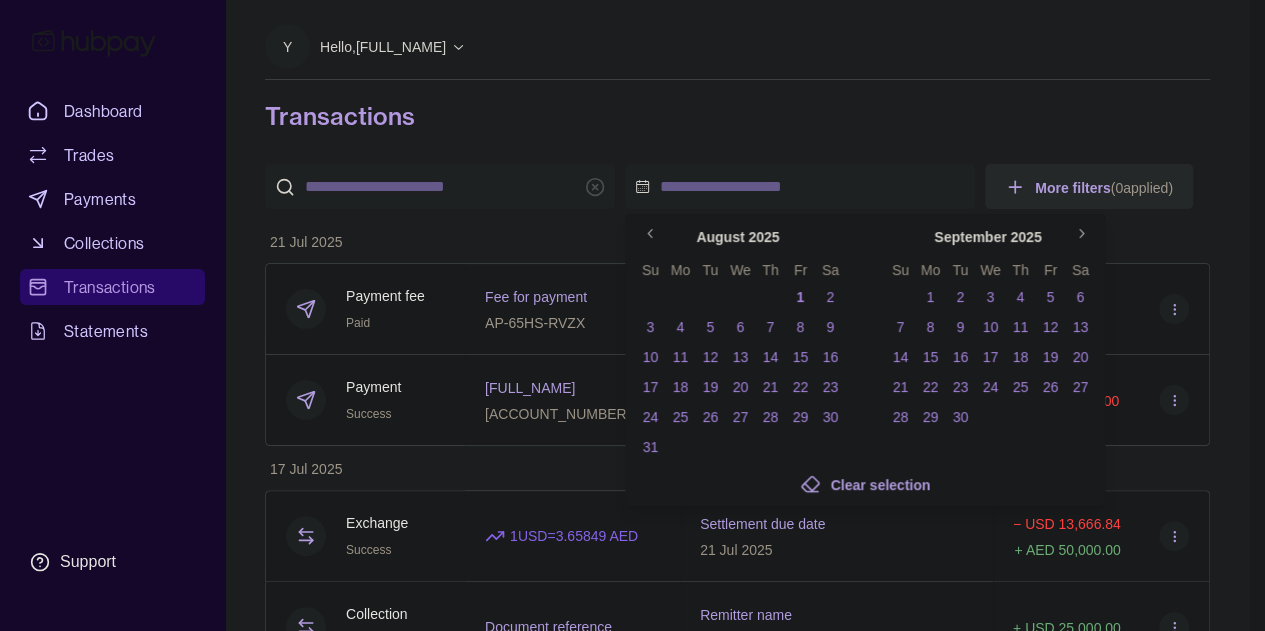 click on "Dashboard Trades Payments Collections Transactions Statements Support Y Hello,  [FULL_NAME] STE Consulting Services FZE LLC Account Terms and conditions Privacy policy Sign out Transactions More filters  ( 0  applied) Details Amount [DATE] Payment fee Paid Fee for payment AP-65HS-RVZX −   AED 5.25 Payment Success [FULL_NAME] AE090330000019101722568 Invoice/Document ID 1004 −   AED 50,000.00 [DATE] Exchange Success 1  USD  =  3.65849   AED Settlement due date [DATE] −   USD 13,666.84 +   AED 50,000.00 Collection Success Document reference Remitter name Nucleus Software Technologies LLC +   USD 25,000.00 09 Jul 2025 Payment fee Paid Fee for payment AP-BFXH-LLGC −   AED 5.25 Payment Success [FULL_NAME] AE090330000019101722568 Invoice/Document ID 4420754.01 −   AED 106,500.00 07 Jul 2025 Exchange Success 1  USD  =  3.65899   AED Settlement due date 09 Jul 2025 −   USD 29,106.39 +   AED 106,500.00 Collection Success Document reference Remitter name +   02 Jul 2025" at bounding box center (632, 1037) 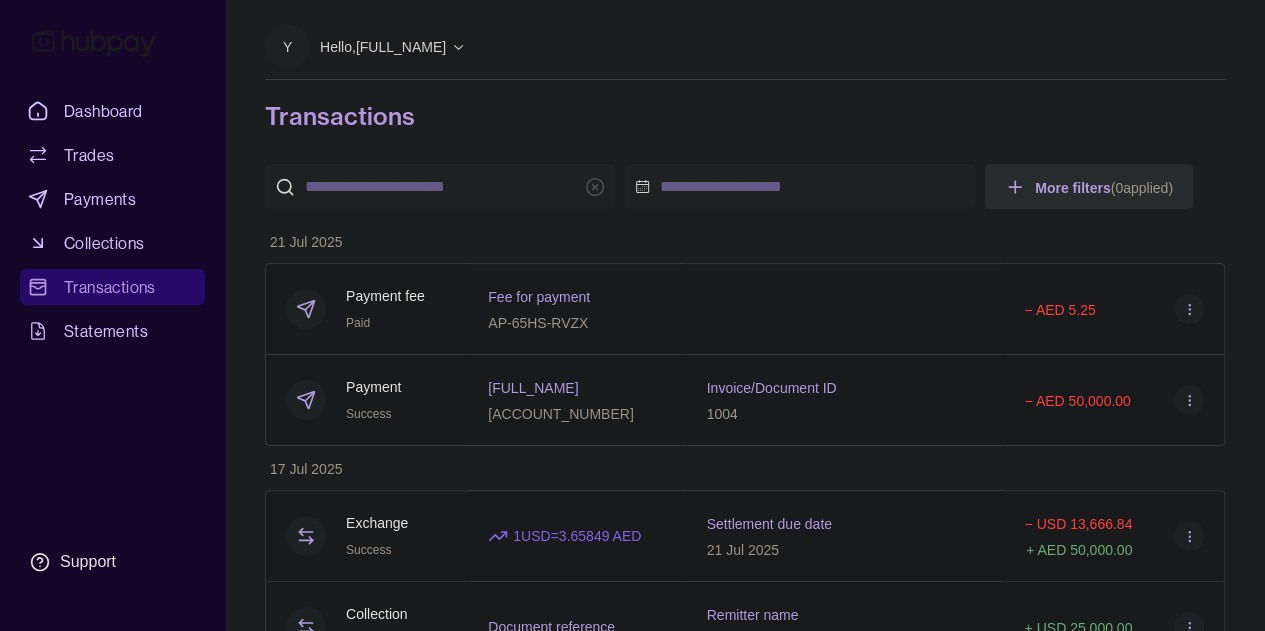 click on "Dashboard Trades Payments Collections Transactions Statements Support Y Hello,  [FULL_NAME] STE Consulting Services FZE LLC Account Terms and conditions Privacy policy Sign out Transactions More filters  ( 0  applied) Details Amount [DATE] Payment fee Paid Fee for payment AP-65HS-RVZX −   AED 5.25 Payment Success [FULL_NAME] AE090330000019101722568 Invoice/Document ID 1004 −   AED 50,000.00 [DATE] Exchange Success 1  USD  =  3.65849   AED Settlement due date [DATE] −   USD 13,666.84 +   AED 50,000.00 Collection Success Document reference Remitter name Nucleus Software Technologies LLC +   USD 25,000.00 09 Jul 2025 Payment fee Paid Fee for payment AP-BFXH-LLGC −   AED 5.25 Payment Success [FULL_NAME] AE090330000019101722568 Invoice/Document ID 4420754.01 −   AED 106,500.00 07 Jul 2025 Exchange Success 1  USD  =  3.65899   AED Settlement due date 09 Jul 2025 −   USD 29,106.39 +   AED 106,500.00 Collection Success Document reference Remitter name +   02 Jul 2025" at bounding box center [632, 1037] 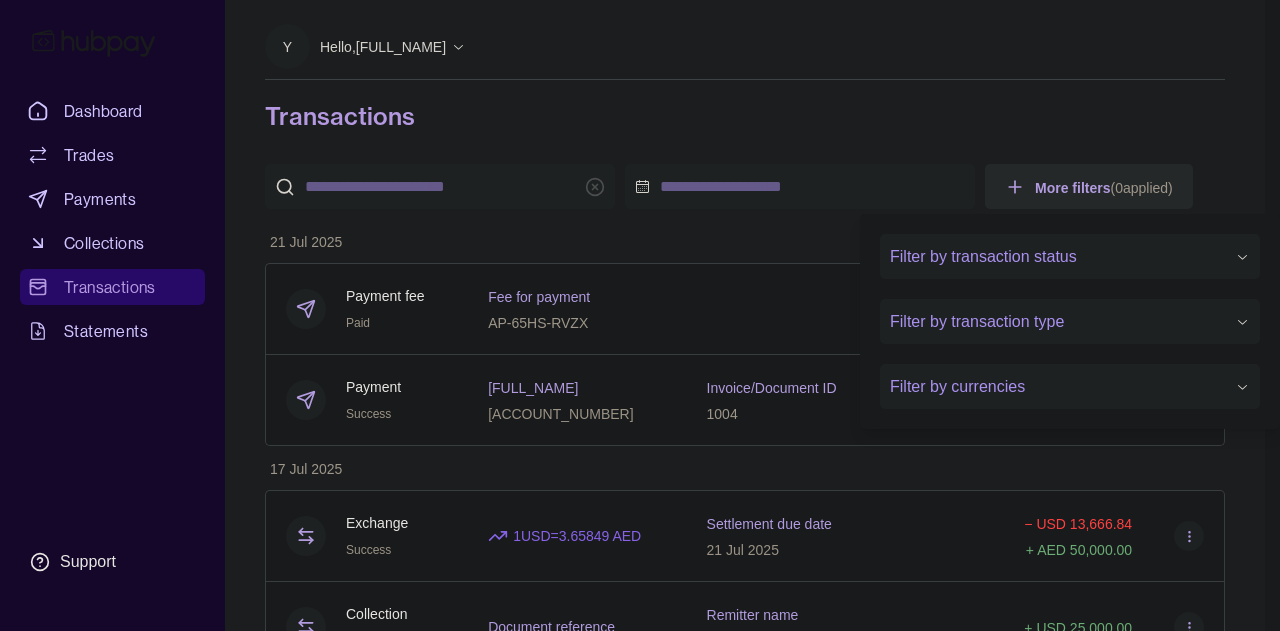 click on "Dashboard Trades Payments Collections Transactions Statements Support Y Hello,  [FULL_NAME] STE Consulting Services FZE LLC Account Terms and conditions Privacy policy Sign out Transactions More filters  ( 0  applied) Details Amount [DATE] Payment fee Paid Fee for payment AP-65HS-RVZX −   AED 5.25 Payment Success [FULL_NAME] AE090330000019101722568 Invoice/Document ID 1004 −   AED 50,000.00 [DATE] Exchange Success 1  USD  =  3.65849   AED Settlement due date [DATE] −   USD 13,666.84 +   AED 50,000.00 Collection Success Document reference Remitter name Nucleus Software Technologies LLC +   USD 25,000.00 09 Jul 2025 Payment fee Paid Fee for payment AP-BFXH-LLGC −   AED 5.25 Payment Success [FULL_NAME] AE090330000019101722568 Invoice/Document ID 4420754.01 −   AED 106,500.00 07 Jul 2025 Exchange Success 1  USD  =  3.65899   AED Settlement due date 09 Jul 2025 −   USD 29,106.39 +   AED 106,500.00 Collection Success Document reference Remitter name +   02 Jul 2025" at bounding box center (640, 1037) 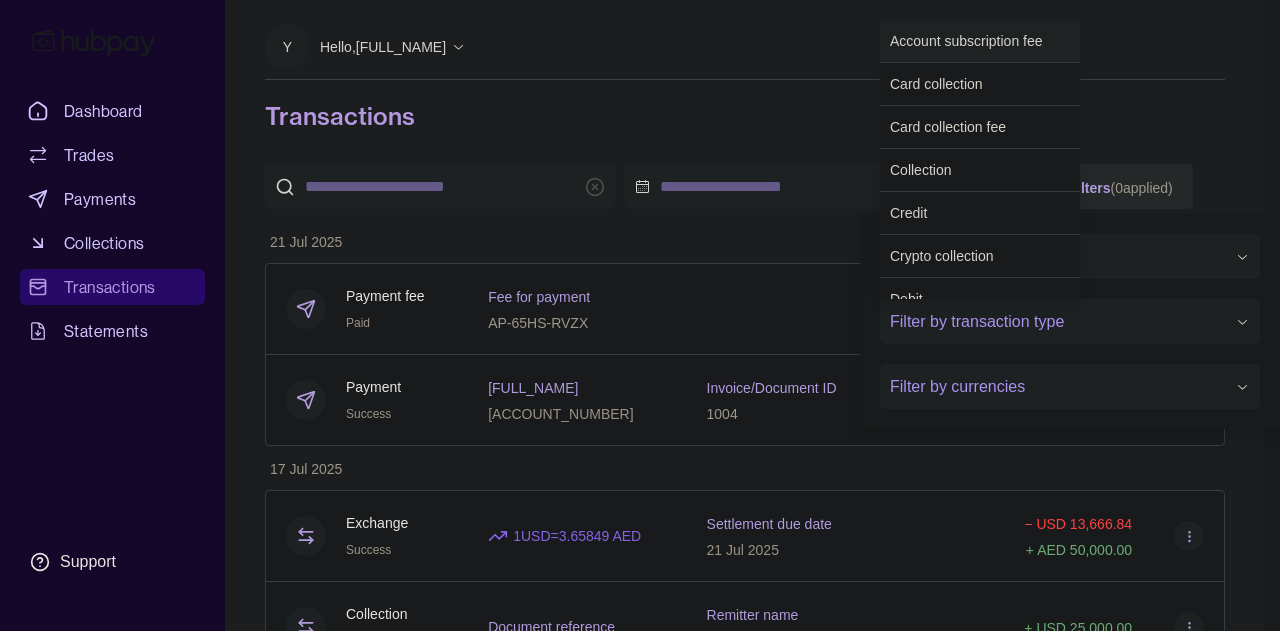 click on "Dashboard Trades Payments Collections Transactions Statements Support Y Hello,  [FULL_NAME] STE Consulting Services FZE LLC Account Terms and conditions Privacy policy Sign out Transactions More filters  ( 0  applied) Details Amount [DATE] Payment fee Paid Fee for payment AP-65HS-RVZX −   AED 5.25 Payment Success [FULL_NAME] AE090330000019101722568 Invoice/Document ID 1004 −   AED 50,000.00 [DATE] Exchange Success 1  USD  =  3.65849   AED Settlement due date [DATE] −   USD 13,666.84 +   AED 50,000.00 Collection Success Document reference Remitter name Nucleus Software Technologies LLC +   USD 25,000.00 09 Jul 2025 Payment fee Paid Fee for payment AP-BFXH-LLGC −   AED 5.25 Payment Success [FULL_NAME] AE090330000019101722568 Invoice/Document ID 4420754.01 −   AED 106,500.00 07 Jul 2025 Exchange Success 1  USD  =  3.65899   AED Settlement due date 09 Jul 2025 −   USD 29,106.39 +   AED 106,500.00 Collection Success Document reference Remitter name +   02 Jul 2025" at bounding box center [640, 1037] 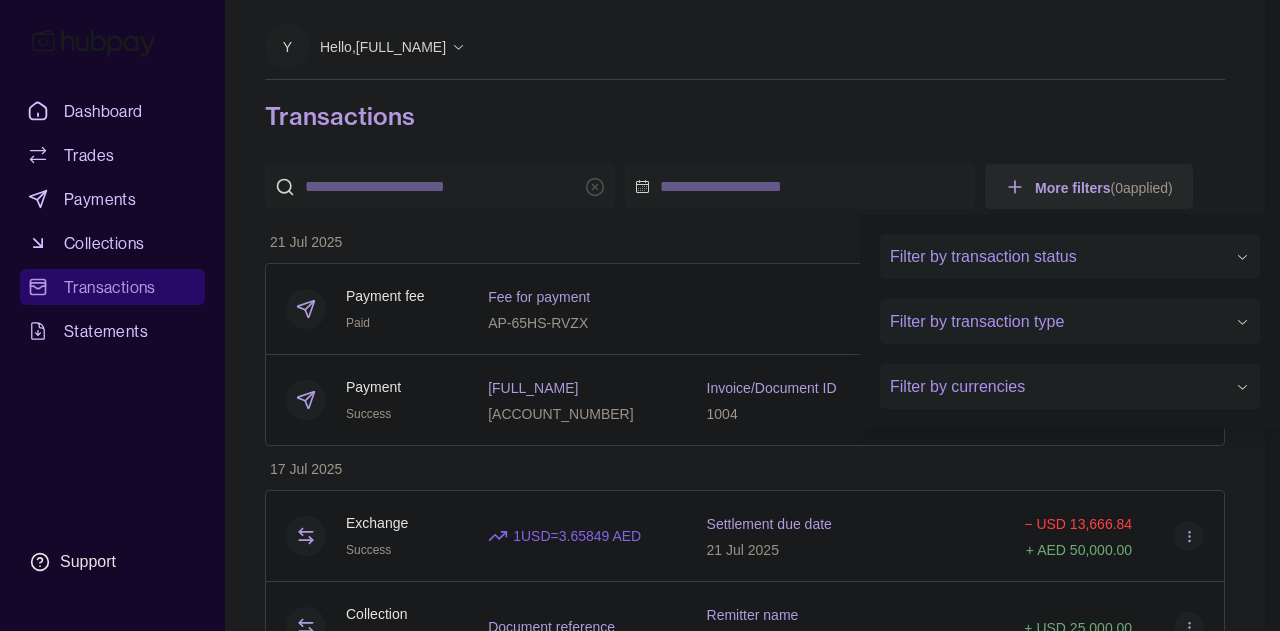 click on "Dashboard Trades Payments Collections Transactions Statements Support Y Hello,  [FULL_NAME] STE Consulting Services FZE LLC Account Terms and conditions Privacy policy Sign out Transactions More filters  ( 0  applied) Details Amount [DATE] Payment fee Paid Fee for payment AP-65HS-RVZX −   AED 5.25 Payment Success [FULL_NAME] AE090330000019101722568 Invoice/Document ID 1004 −   AED 50,000.00 [DATE] Exchange Success 1  USD  =  3.65849   AED Settlement due date [DATE] −   USD 13,666.84 +   AED 50,000.00 Collection Success Document reference Remitter name Nucleus Software Technologies LLC +   USD 25,000.00 09 Jul 2025 Payment fee Paid Fee for payment AP-BFXH-LLGC −   AED 5.25 Payment Success [FULL_NAME] AE090330000019101722568 Invoice/Document ID 4420754.01 −   AED 106,500.00 07 Jul 2025 Exchange Success 1  USD  =  3.65899   AED Settlement due date 09 Jul 2025 −   USD 29,106.39 +   AED 106,500.00 Collection Success Document reference Remitter name +   02 Jul 2025" at bounding box center (640, 1037) 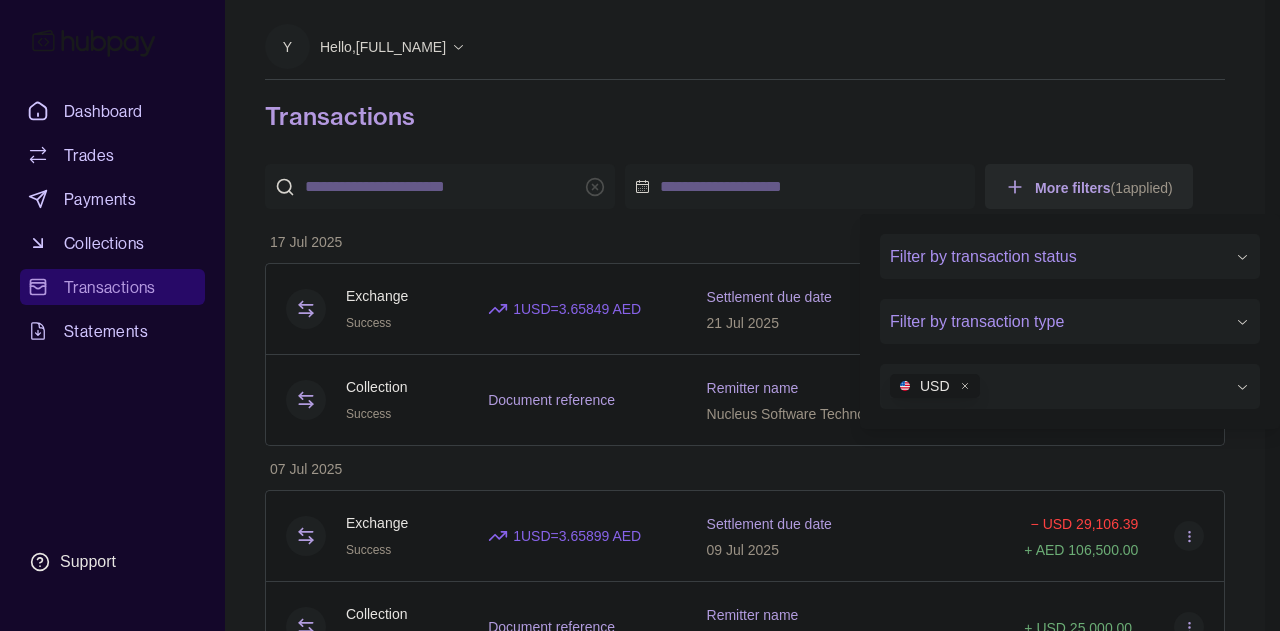 click on "Dashboard Trades Payments Collections Transactions Statements Support Y Hello,  [FULL_NAME] STE Consulting Services FZE LLC Account Terms and conditions Privacy policy Sign out Transactions More filters  ( 1  applied) Details Amount [DATE] Exchange Success 1  USD  =  3.65849   AED Settlement due date [DATE] −   USD 13,666.84 +   AED 50,000.00 Collection Success Document reference Remitter name Nucleus Software Technologies LLC +   USD 25,000.00 07 Jul 2025 Exchange Success 1  USD  =  3.65899   AED Settlement due date 09 Jul 2025 −   USD 29,106.39 +   AED 106,500.00 Collection Success Document reference Remitter name Nucleus Software Technologies LLC +   USD 25,000.00 02 Jul 2025 Collection Success Document reference Remitter name GLOBAL SOFT TECHNOLOGIES LLC +   USD 4,330.00 20 Jun 2025 Exchange Success 1  USD  =  3.66206   AED Settlement due date 20 Jun 2025 −   USD 81.92 +   AED 300.00 Payment fee Failed Fee for payment AP-RVNP-I3GI −   USD 14.70 19 Jun 2025 Exchange 1" at bounding box center (640, 674) 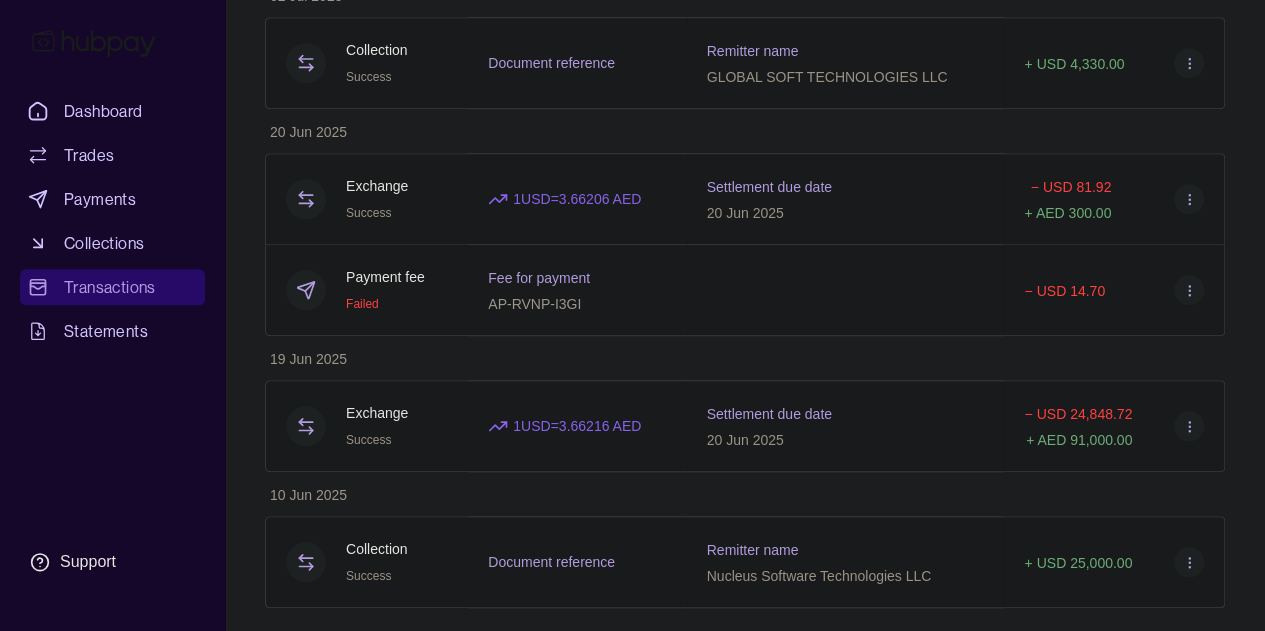 scroll, scrollTop: 712, scrollLeft: 0, axis: vertical 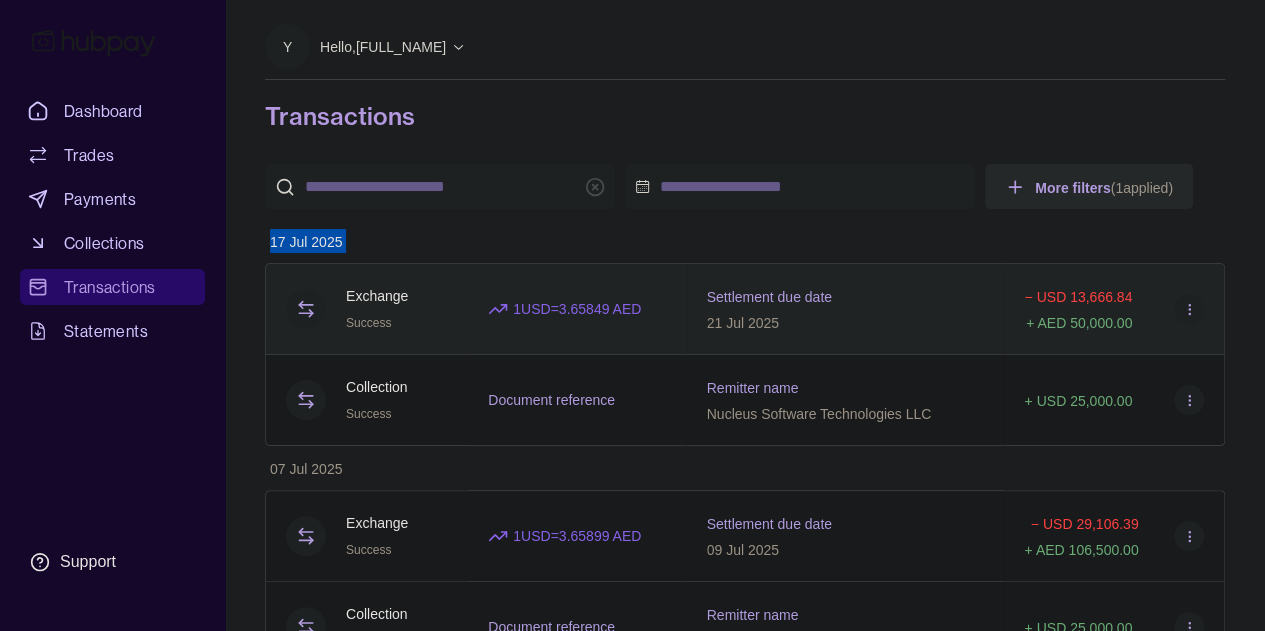 drag, startPoint x: 1081, startPoint y: 591, endPoint x: 268, endPoint y: 313, distance: 859.2165 